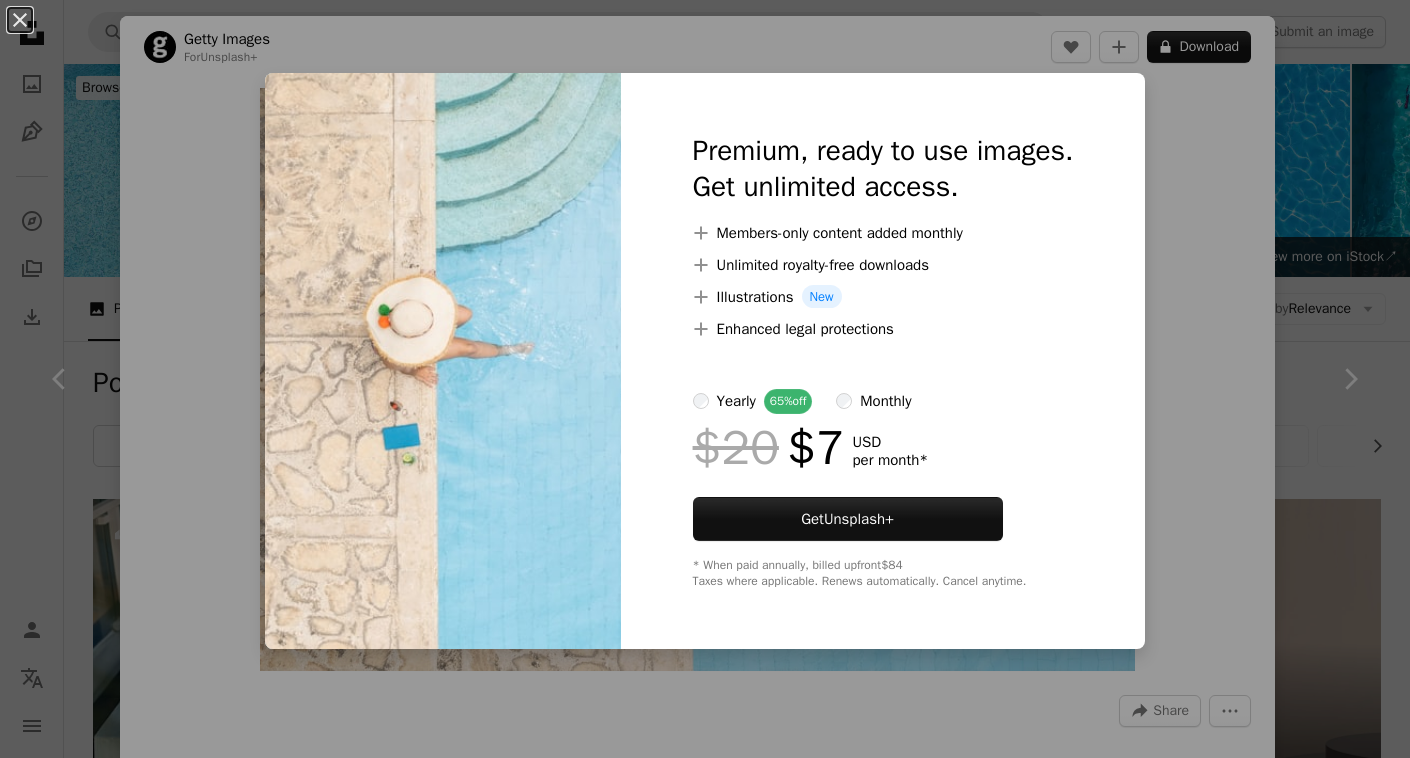 scroll, scrollTop: 16341, scrollLeft: 0, axis: vertical 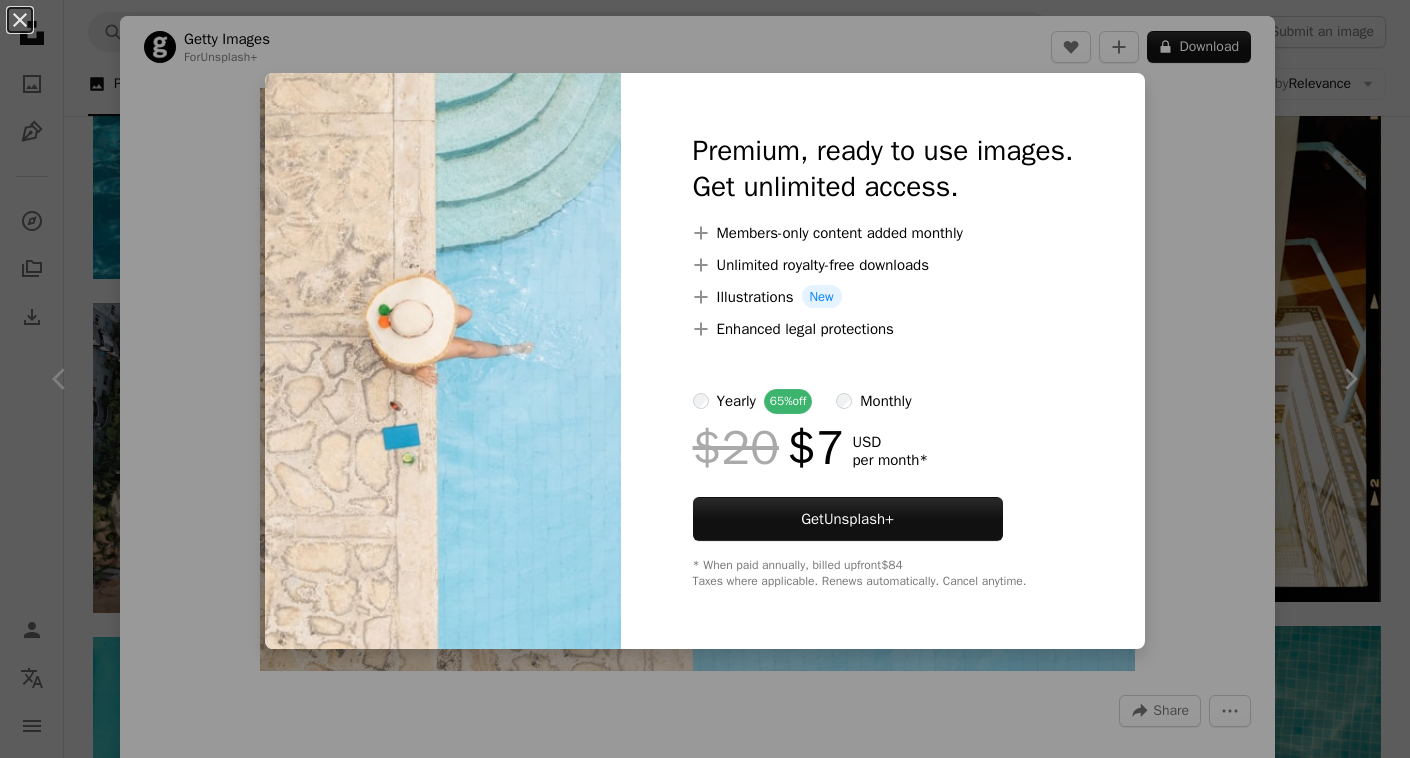 click on "Premium, ready to use images. Get unlimited access. A plus sign Members-only content added monthly A plus sign Unlimited royalty-free downloads A plus sign Illustrations  New A plus sign Enhanced legal protections yearly 65%  off monthly $20   $7 USD per month * Get  Unsplash+ * When paid annually, billed upfront  $84 Taxes where applicable. Renews automatically. Cancel anytime." at bounding box center [883, 361] 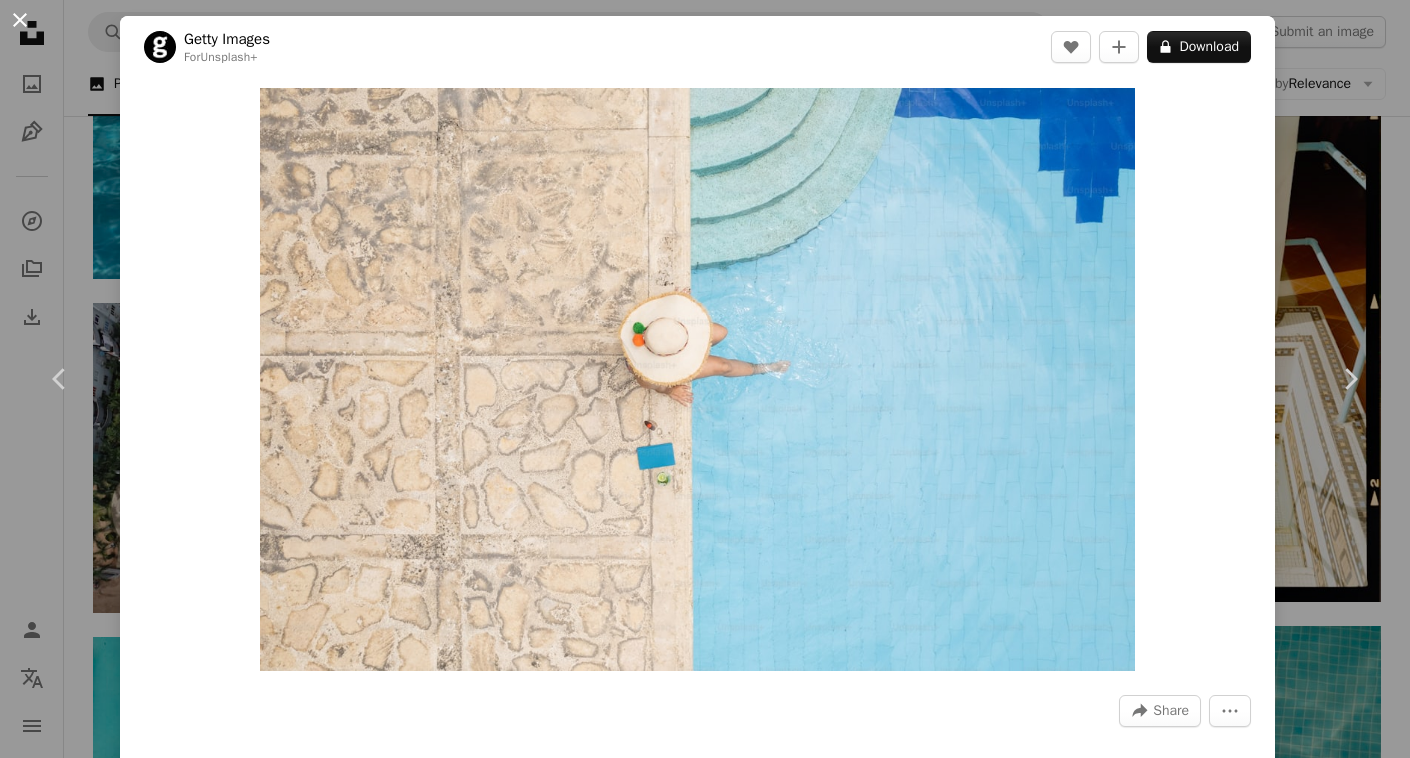 click on "An X shape" at bounding box center (20, 20) 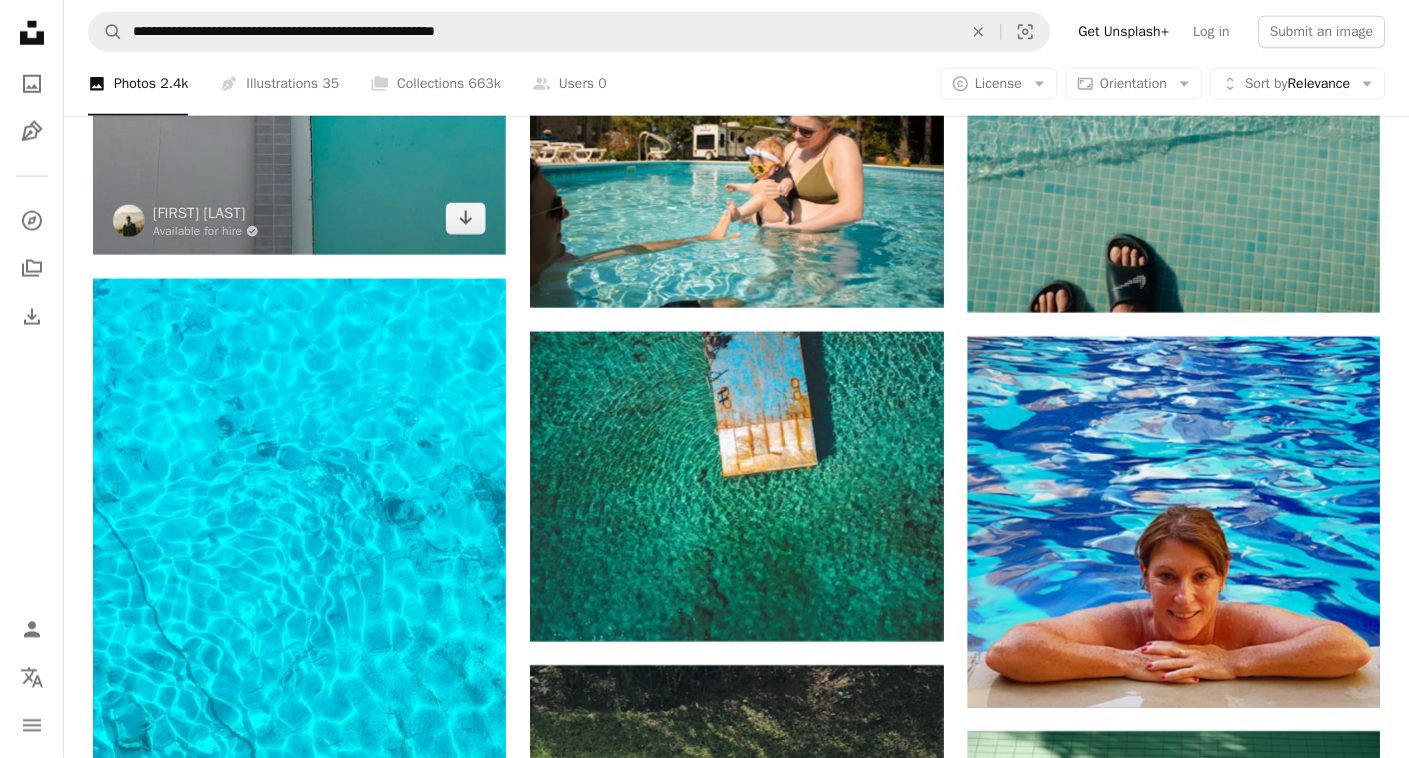 scroll, scrollTop: 16557, scrollLeft: 0, axis: vertical 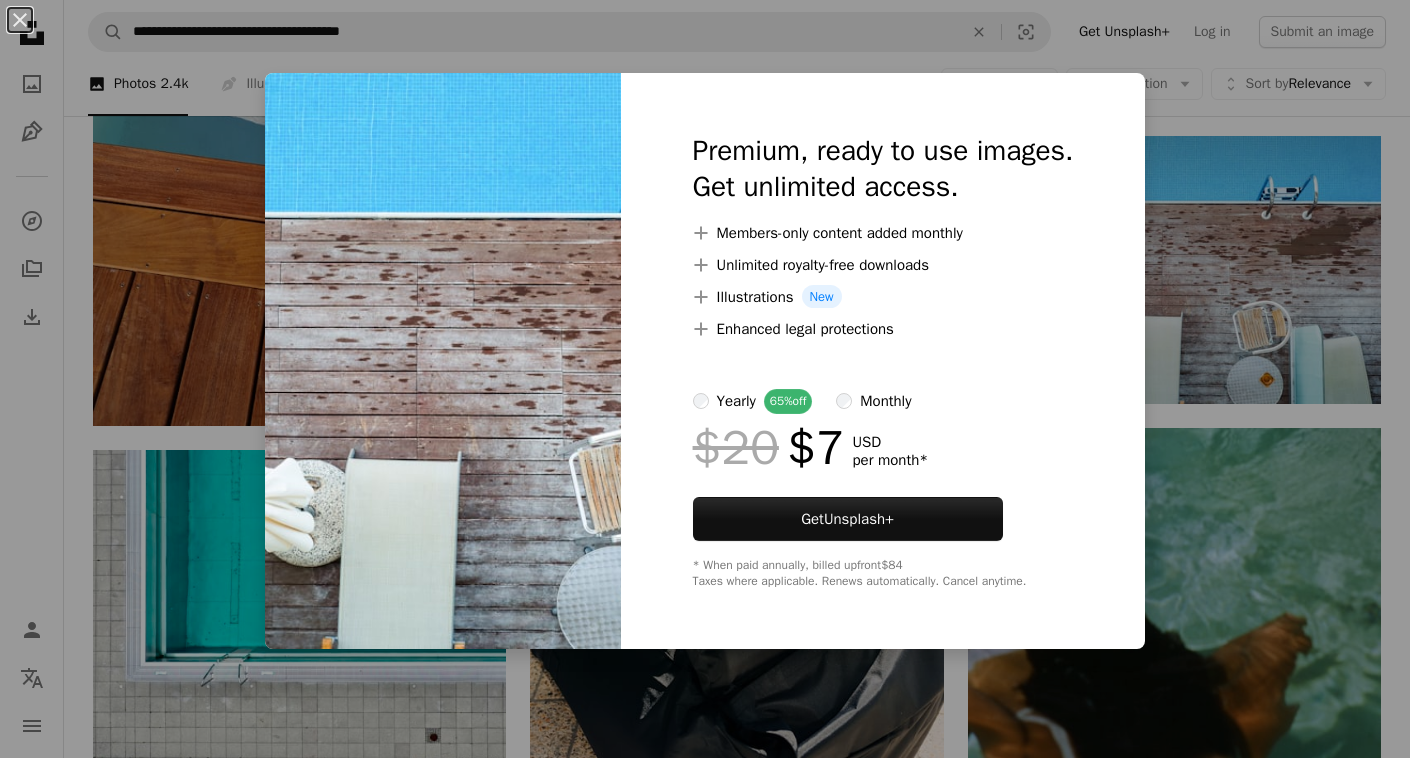 click on "An X shape Premium, ready to use images. Get unlimited access. A plus sign Members-only content added monthly A plus sign Unlimited royalty-free downloads A plus sign Illustrations  New A plus sign Enhanced legal protections yearly 65%  off monthly $20   $7 USD per month * Get  Unsplash+ * When paid annually, billed upfront  $84 Taxes where applicable. Renews automatically. Cancel anytime." at bounding box center (705, 379) 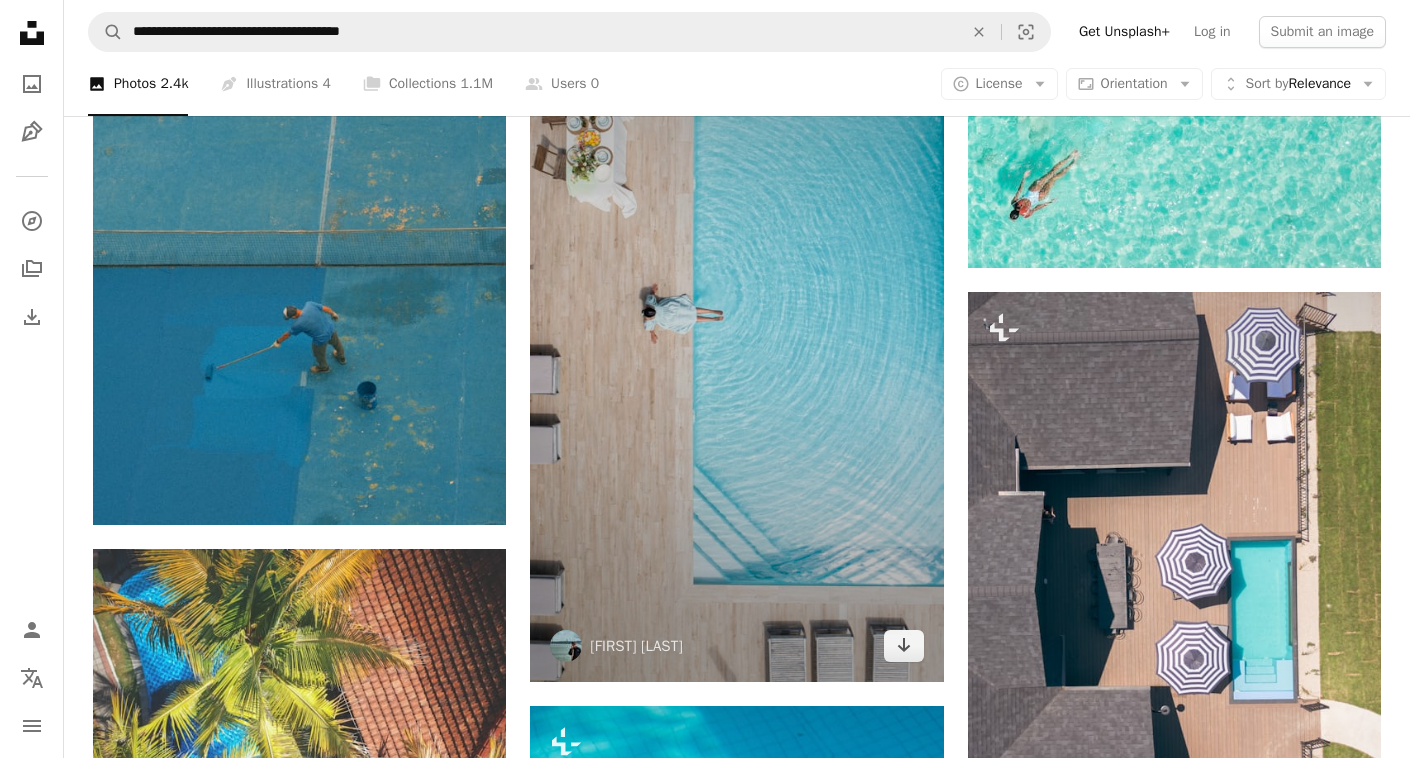 scroll, scrollTop: 15660, scrollLeft: 0, axis: vertical 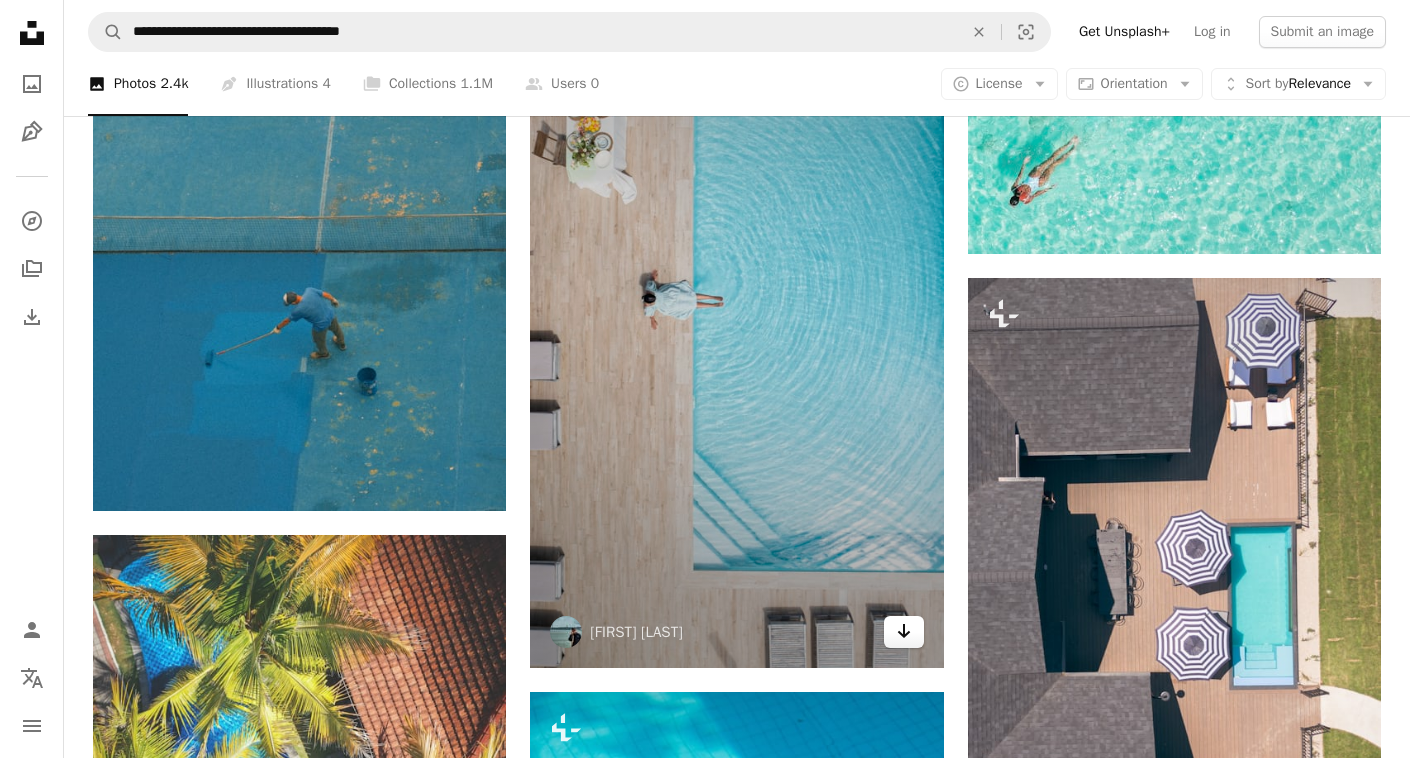click on "Arrow pointing down" at bounding box center [904, 632] 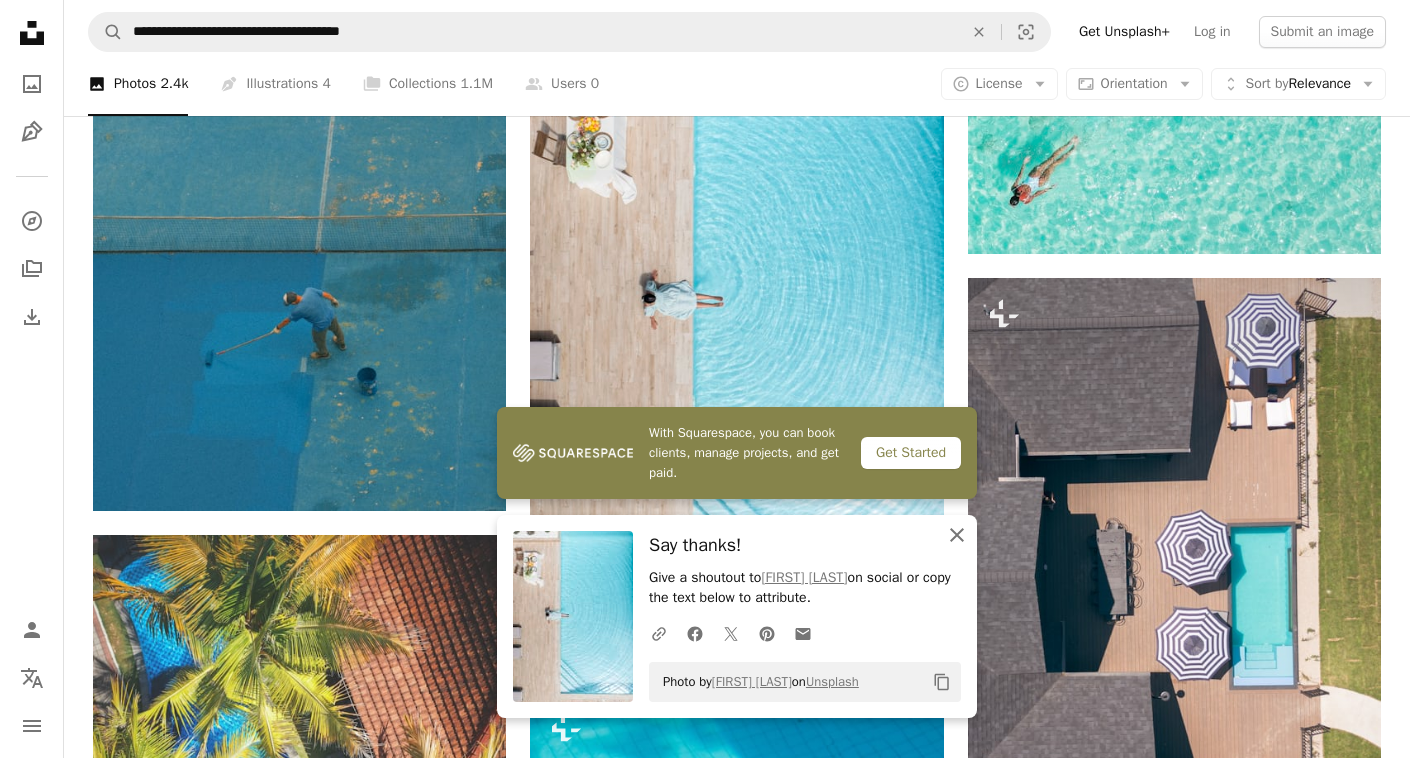 click 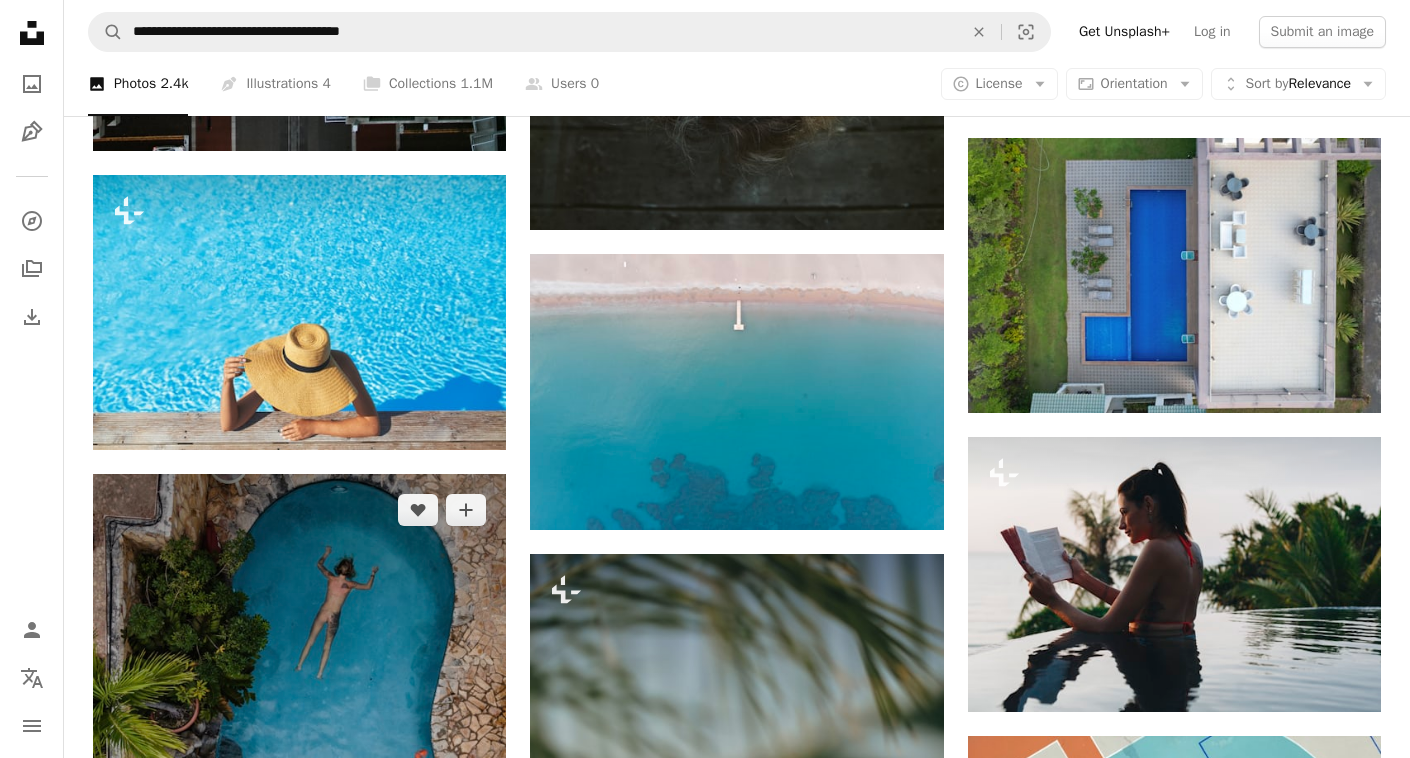 scroll, scrollTop: 18854, scrollLeft: 0, axis: vertical 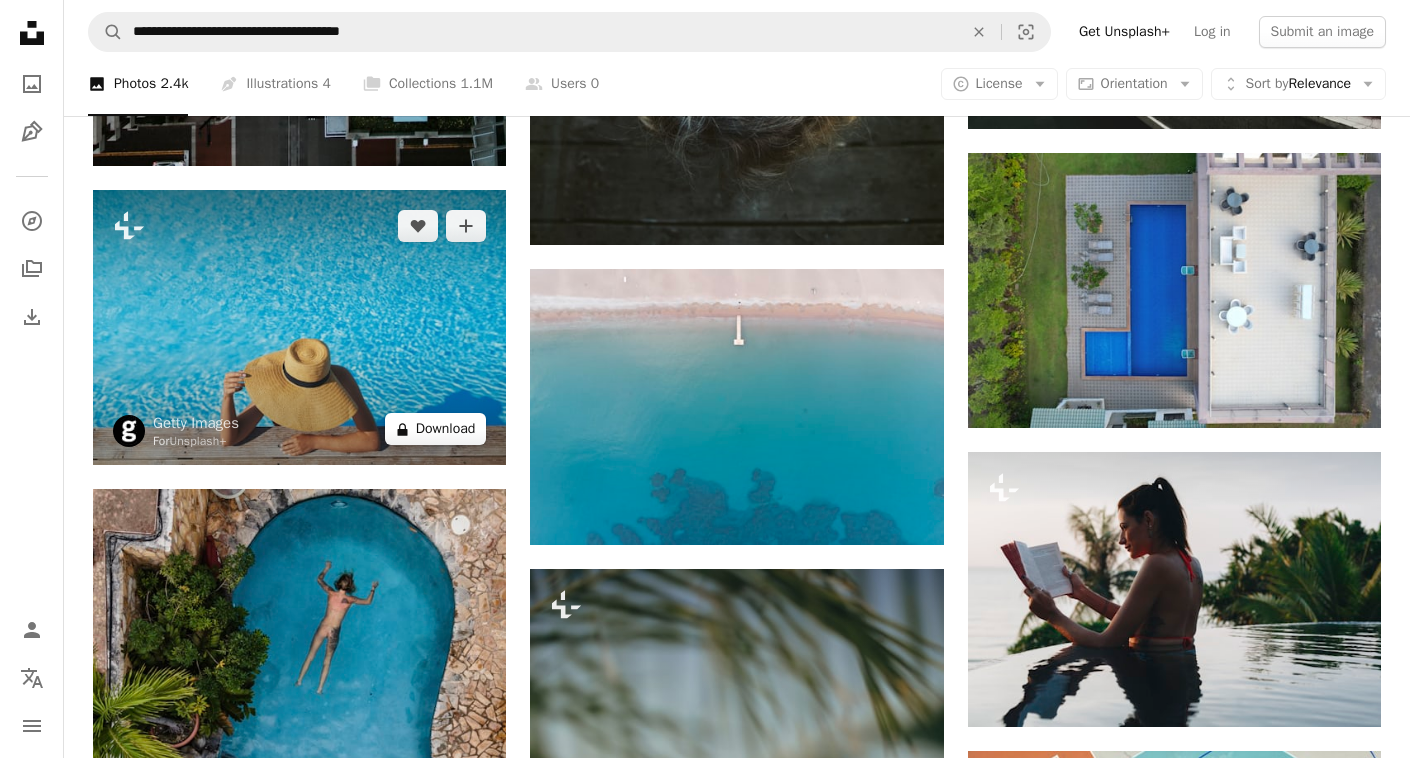 click on "A lock Download" at bounding box center [436, 429] 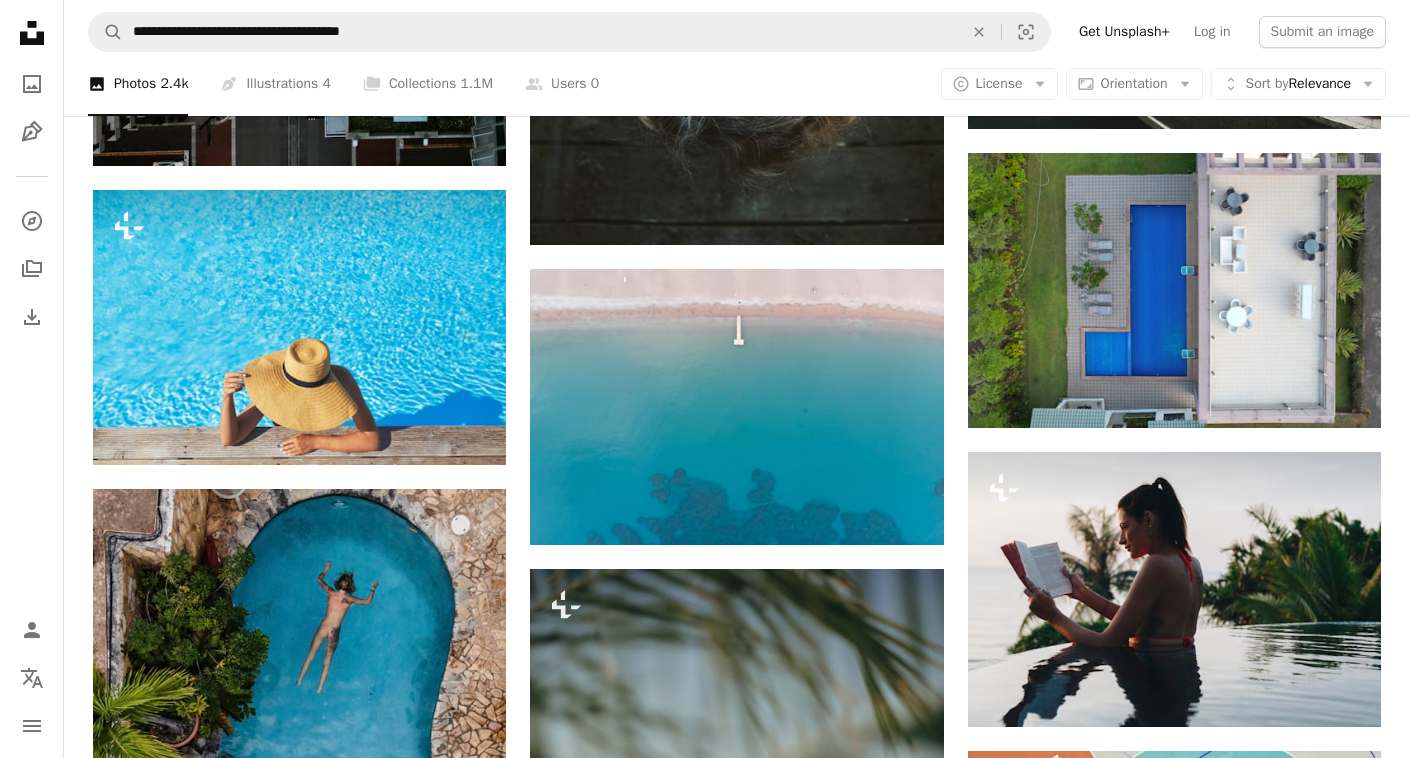 click on "An X shape Premium, ready to use images. Get unlimited access. A plus sign Members-only content added monthly A plus sign Unlimited royalty-free downloads A plus sign Illustrations  New A plus sign Enhanced legal protections yearly 65%  off monthly $20   $7 USD per month * Get  Unsplash+ * When paid annually, billed upfront  $84 Taxes where applicable. Renews automatically. Cancel anytime." at bounding box center [705, 4192] 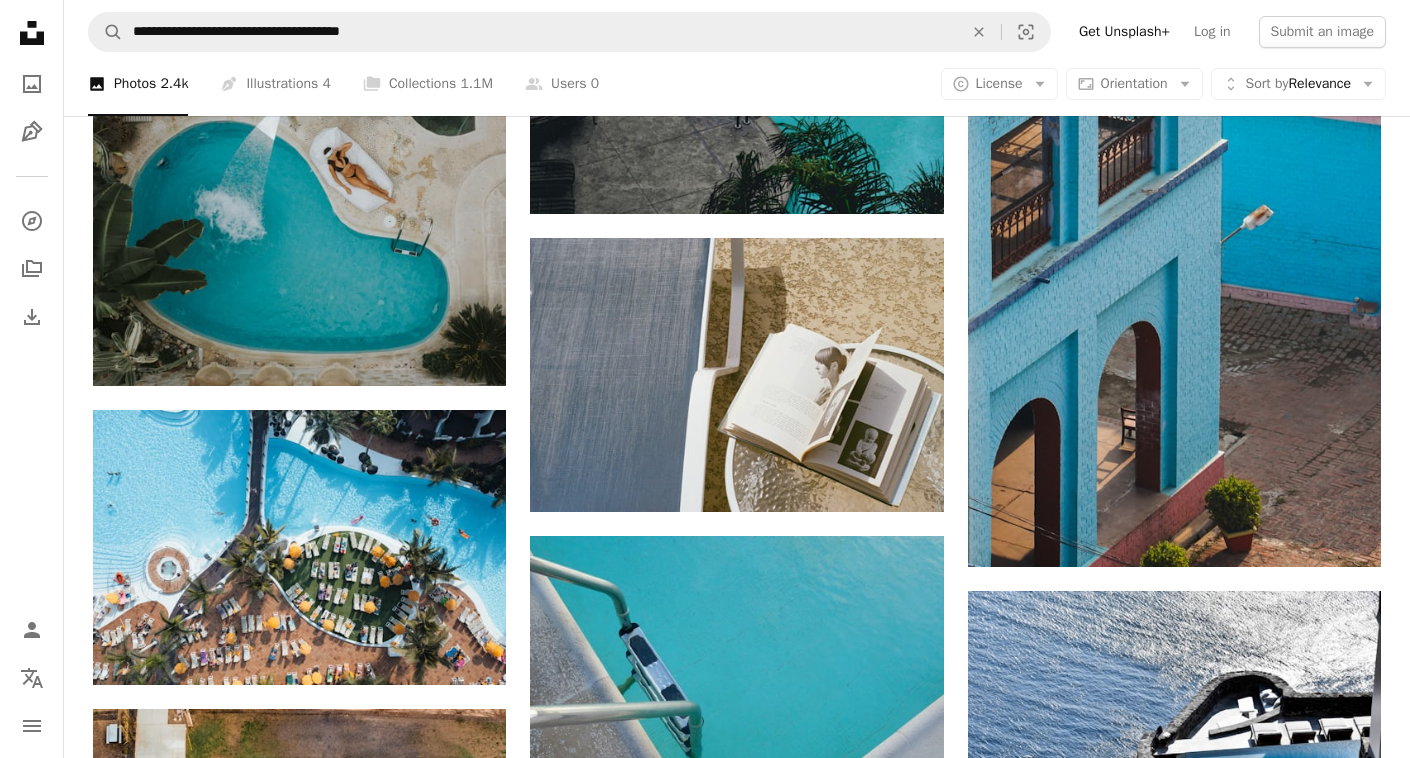 scroll, scrollTop: 25869, scrollLeft: 0, axis: vertical 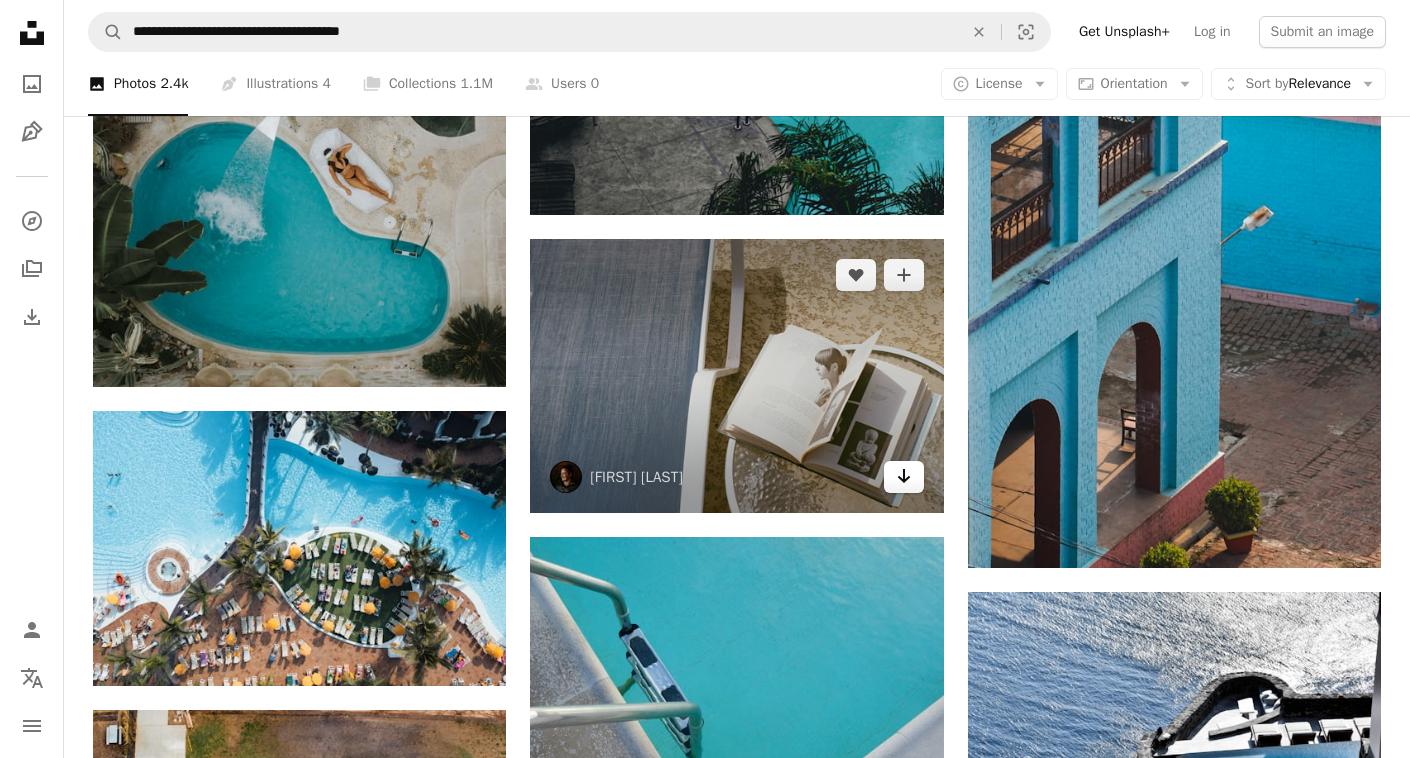 click 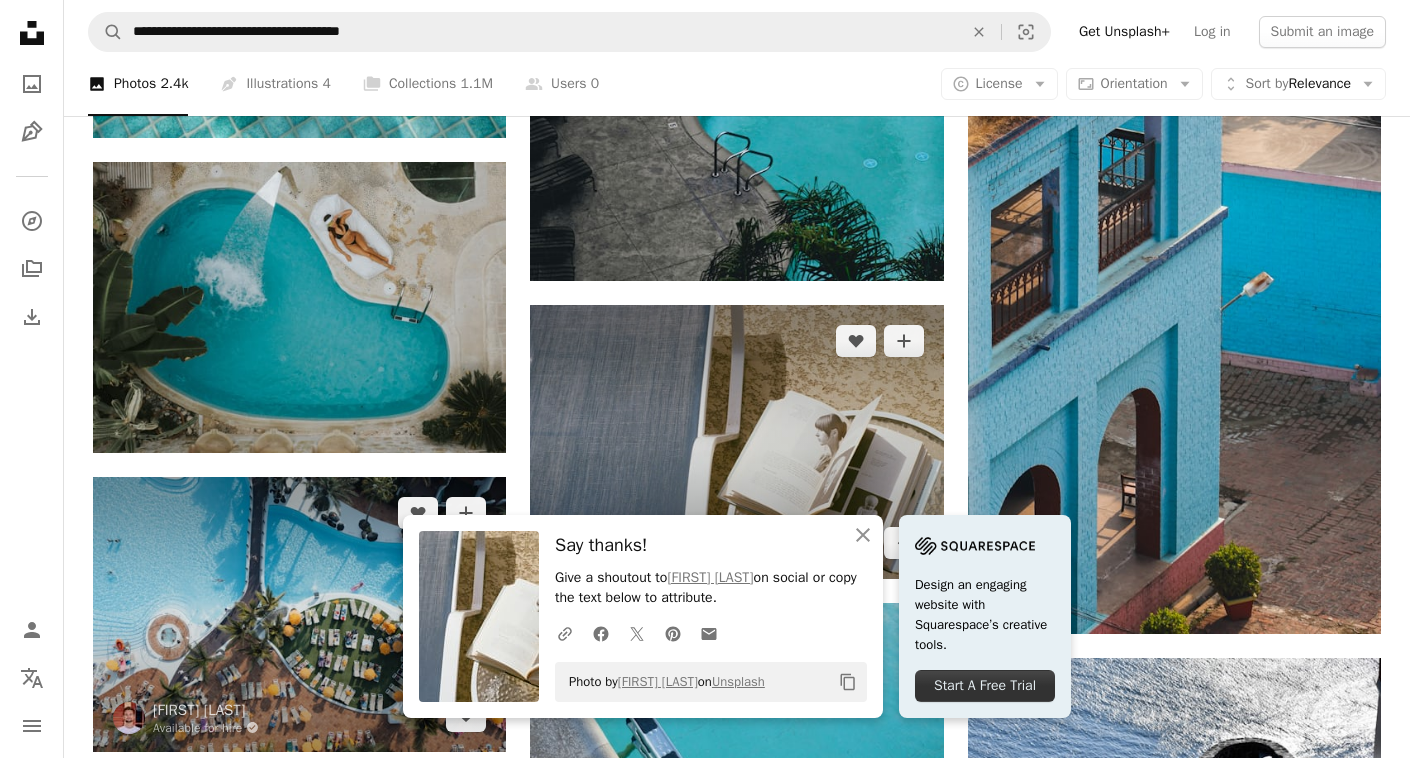 scroll, scrollTop: 25799, scrollLeft: 0, axis: vertical 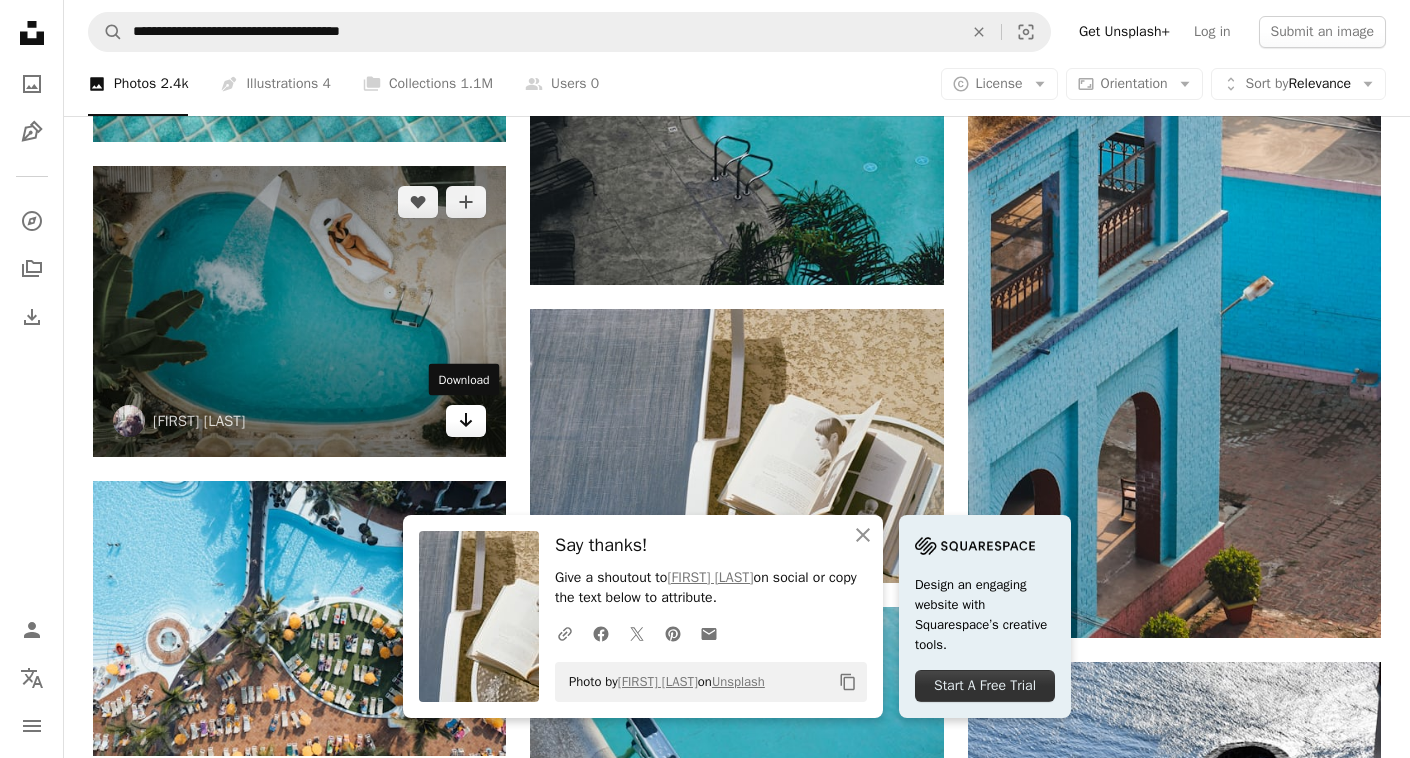 click on "Arrow pointing down" 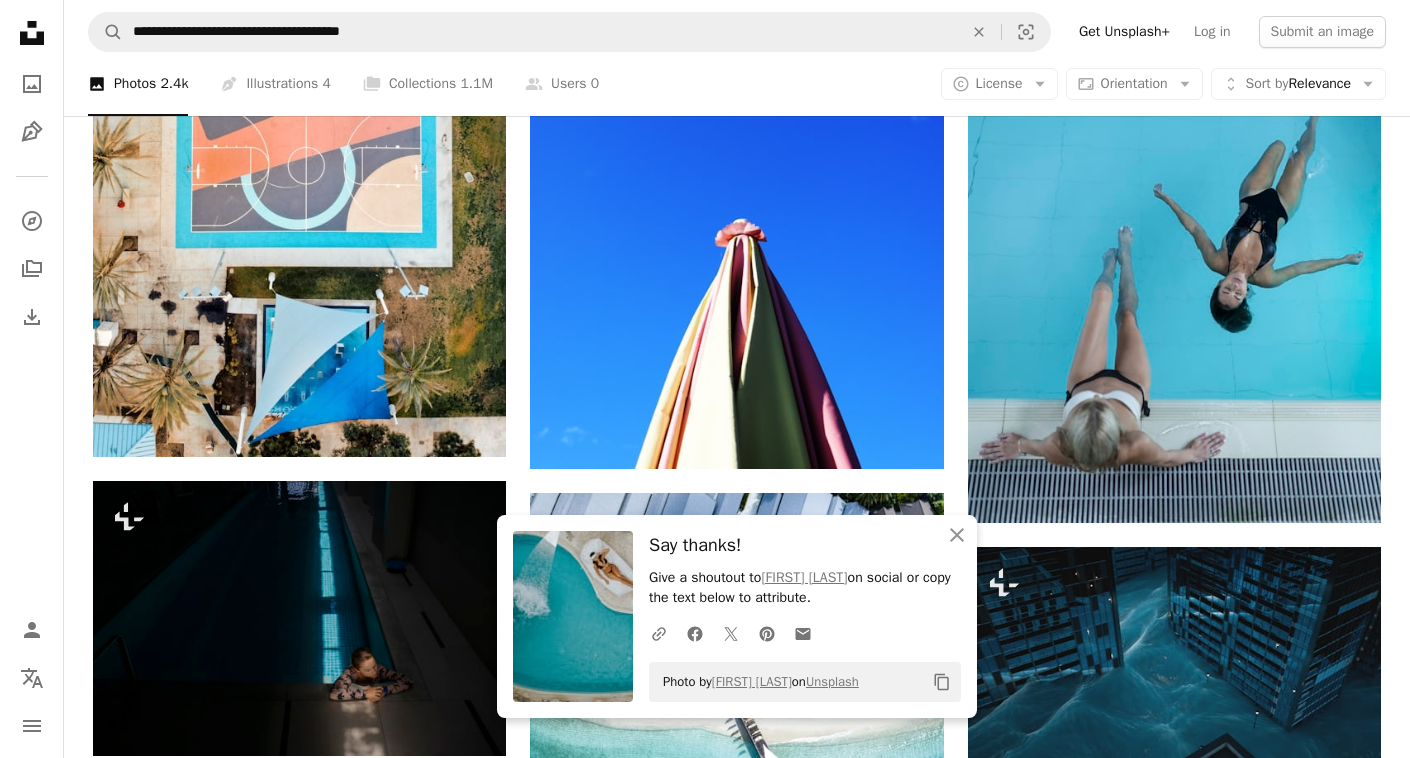 scroll, scrollTop: 26864, scrollLeft: 0, axis: vertical 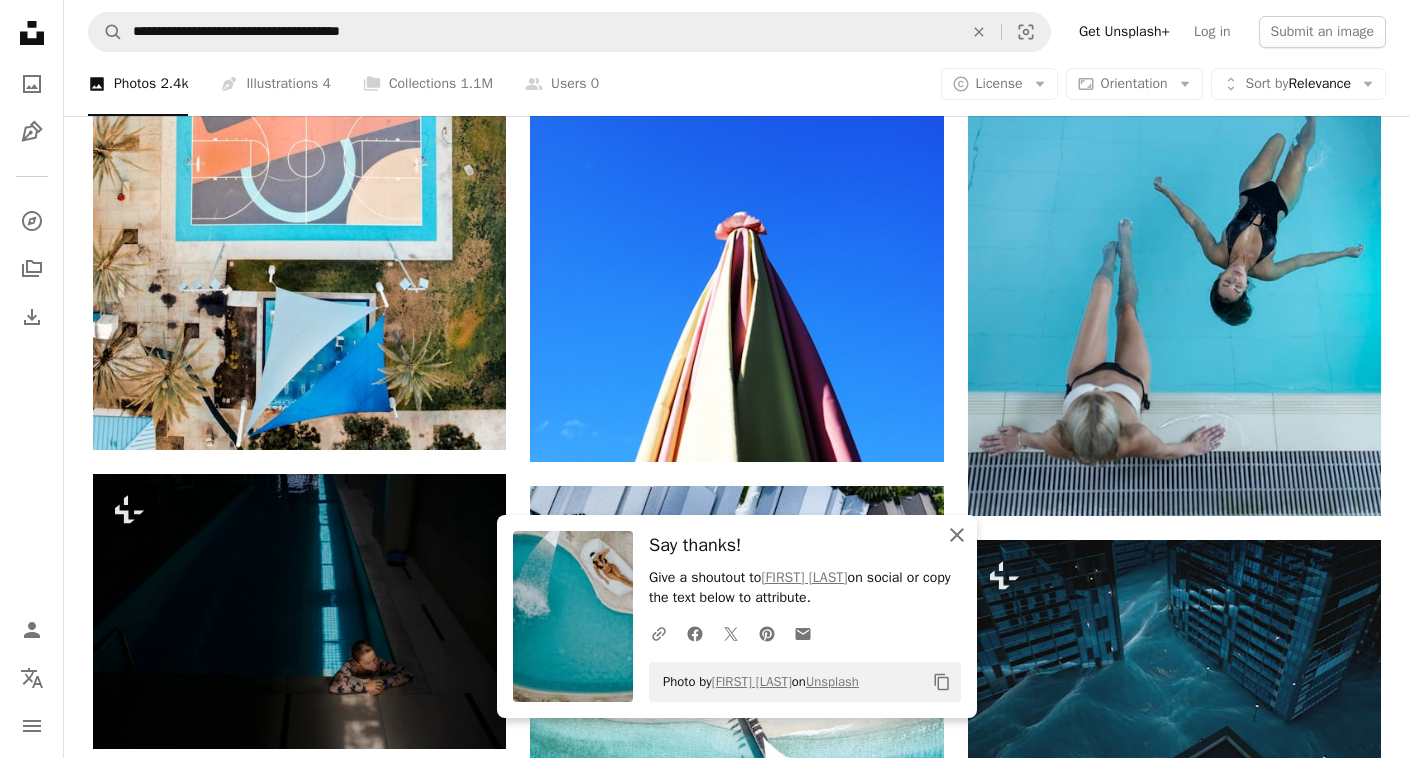click on "An X shape" 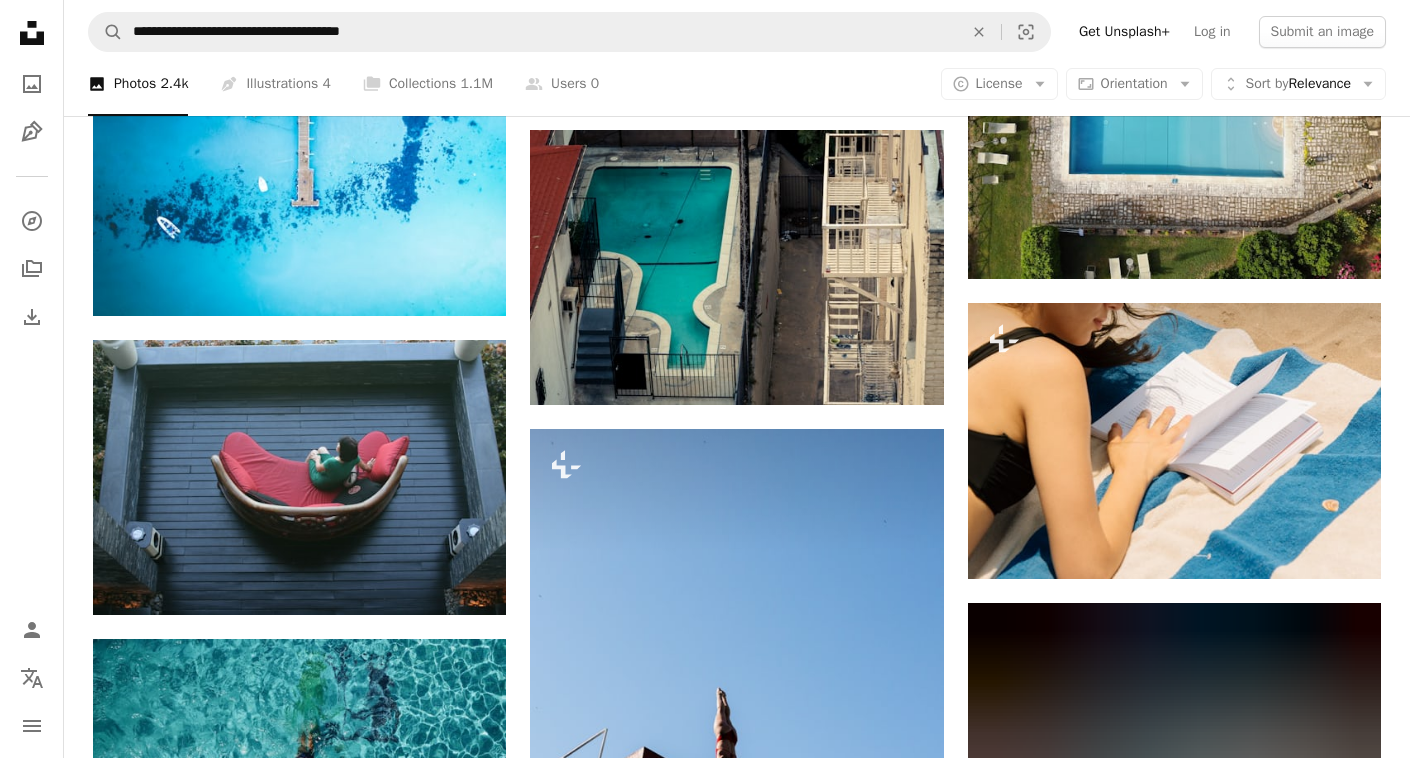 scroll, scrollTop: 28237, scrollLeft: 0, axis: vertical 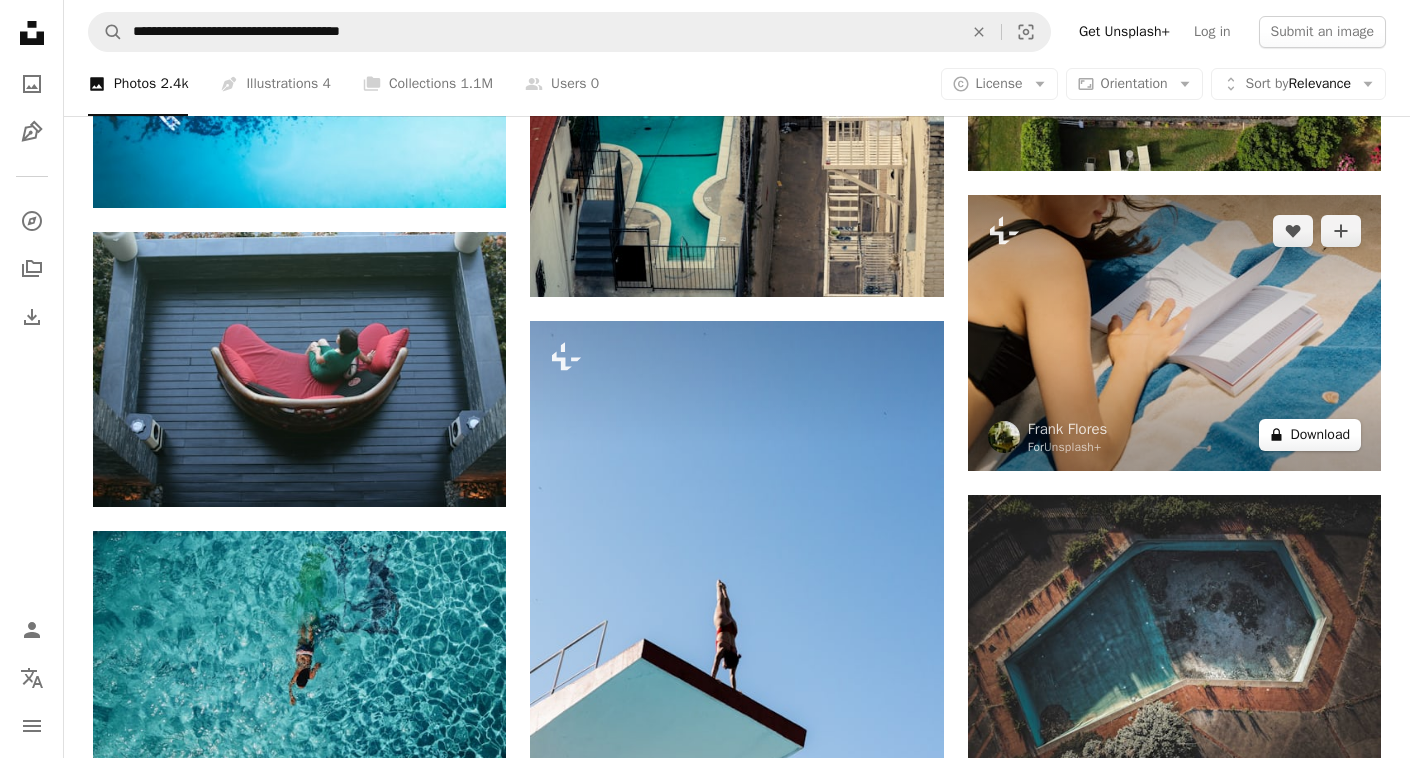 click on "A lock Download" at bounding box center (1310, 435) 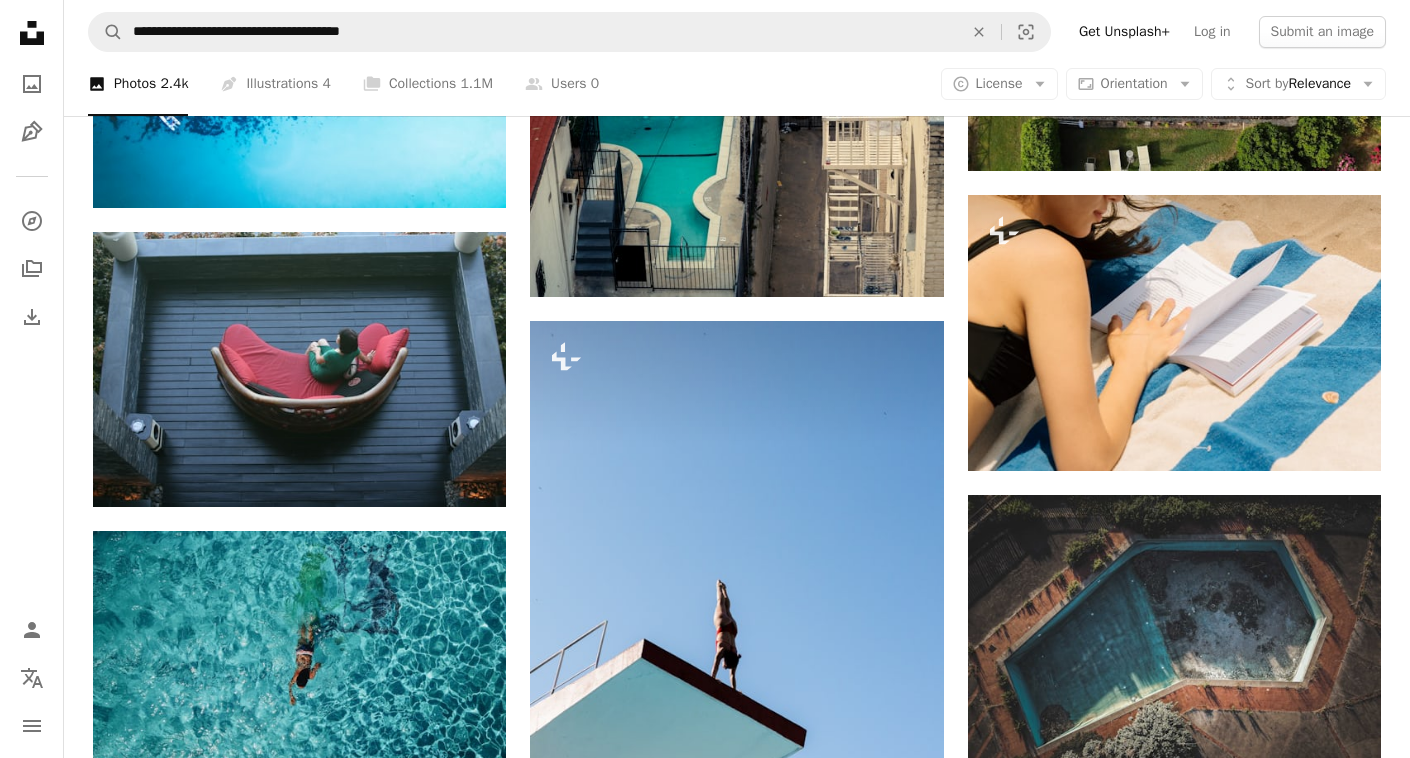 click on "An X shape Premium, ready to use images. Get unlimited access. A plus sign Members-only content added monthly A plus sign Unlimited royalty-free downloads A plus sign Illustrations  New A plus sign Enhanced legal protections yearly 65%  off monthly $20   $7 USD per month * Get  Unsplash+ * When paid annually, billed upfront  $84 Taxes where applicable. Renews automatically. Cancel anytime." at bounding box center (705, 3417) 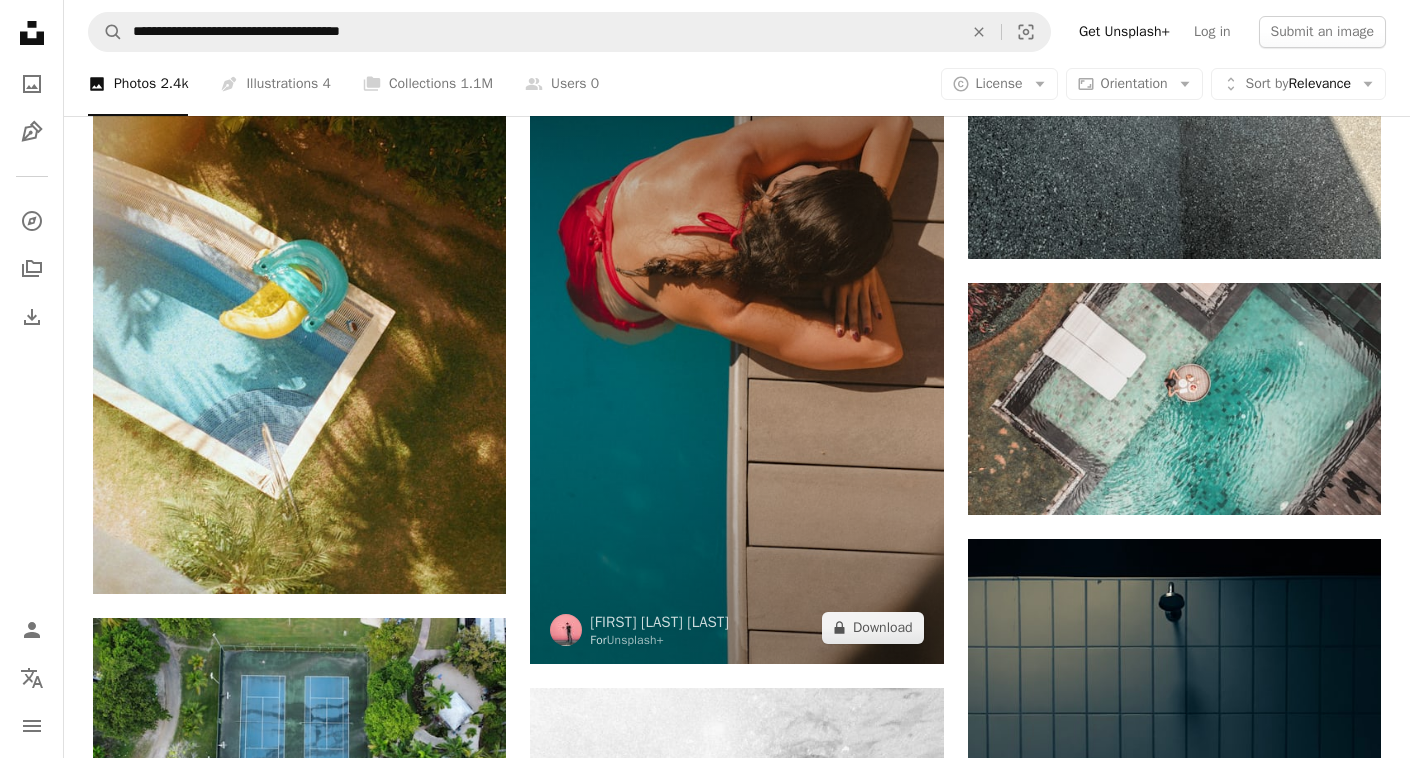 scroll, scrollTop: 34293, scrollLeft: 0, axis: vertical 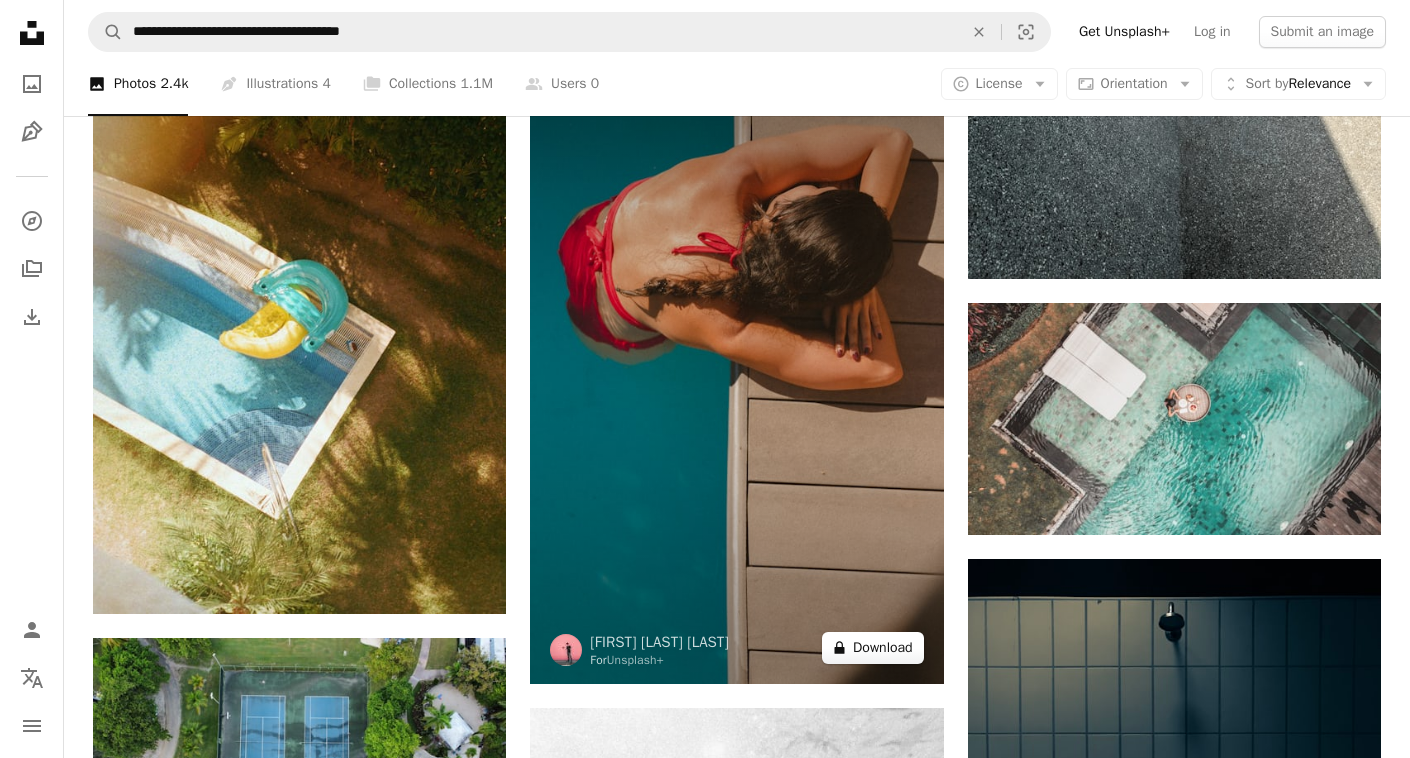 click on "A lock Download" at bounding box center (873, 648) 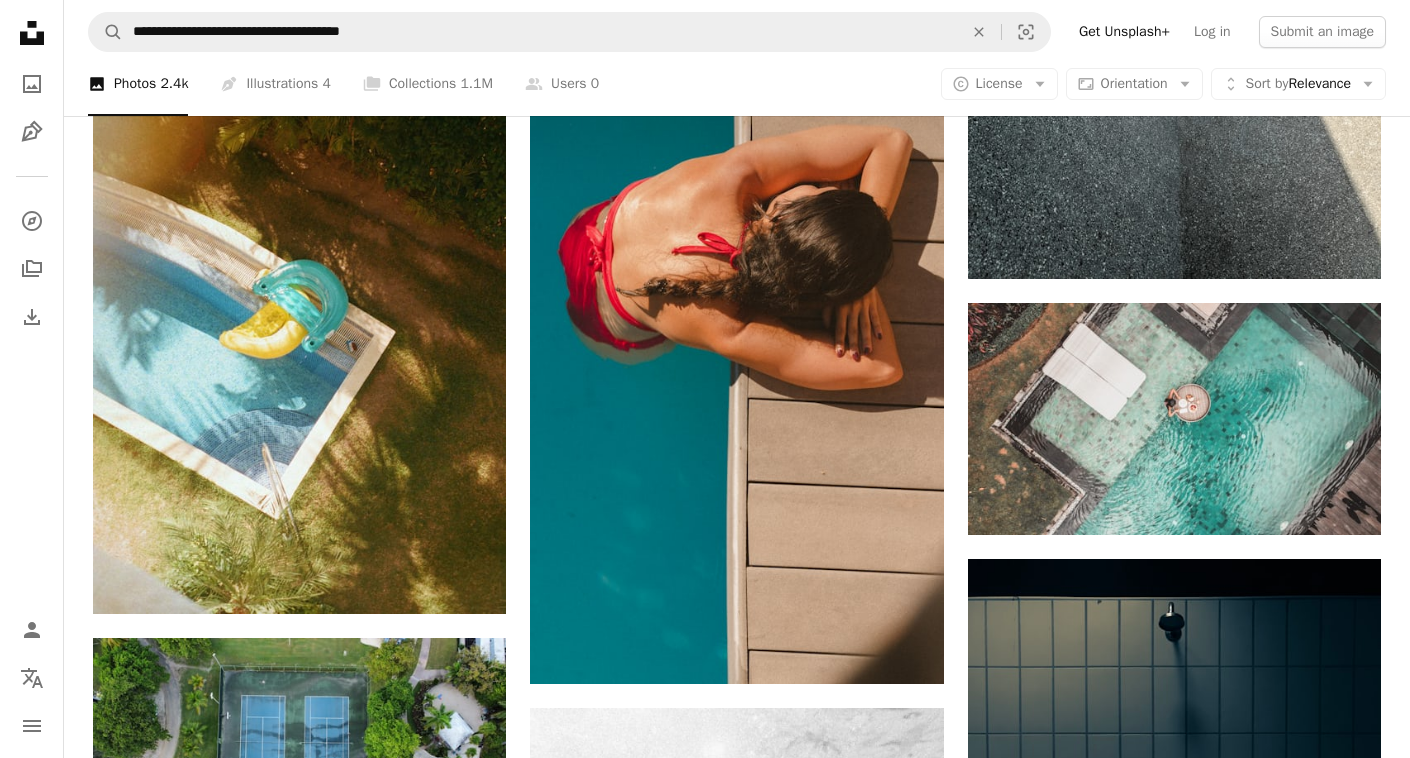 click on "An X shape Premium, ready to use images. Get unlimited access. A plus sign Members-only content added monthly A plus sign Unlimited royalty-free downloads A plus sign Illustrations  New A plus sign Enhanced legal protections yearly 65%  off monthly $20   $7 USD per month * Get  Unsplash+ * When paid annually, billed upfront  $84 Taxes where applicable. Renews automatically. Cancel anytime." at bounding box center [705, 6406] 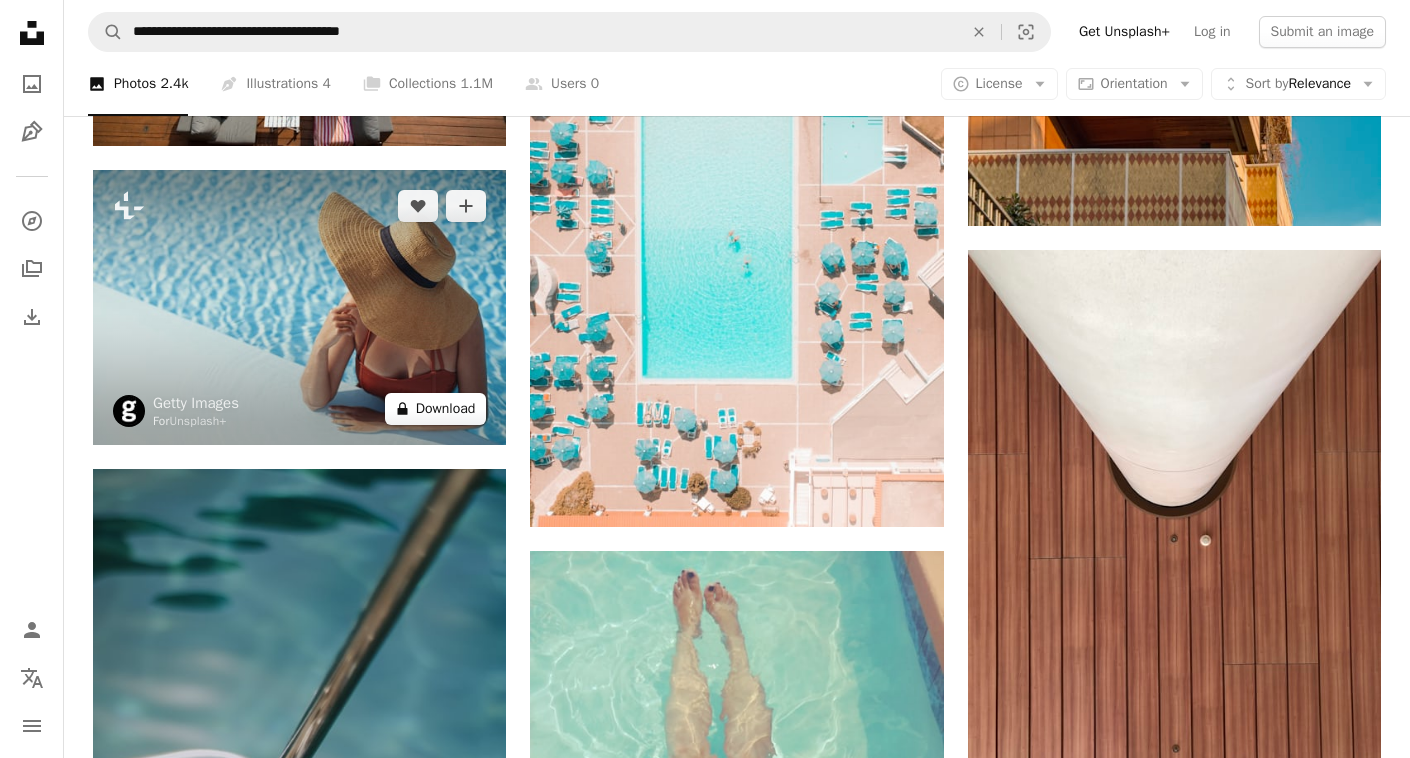 scroll, scrollTop: 49236, scrollLeft: 0, axis: vertical 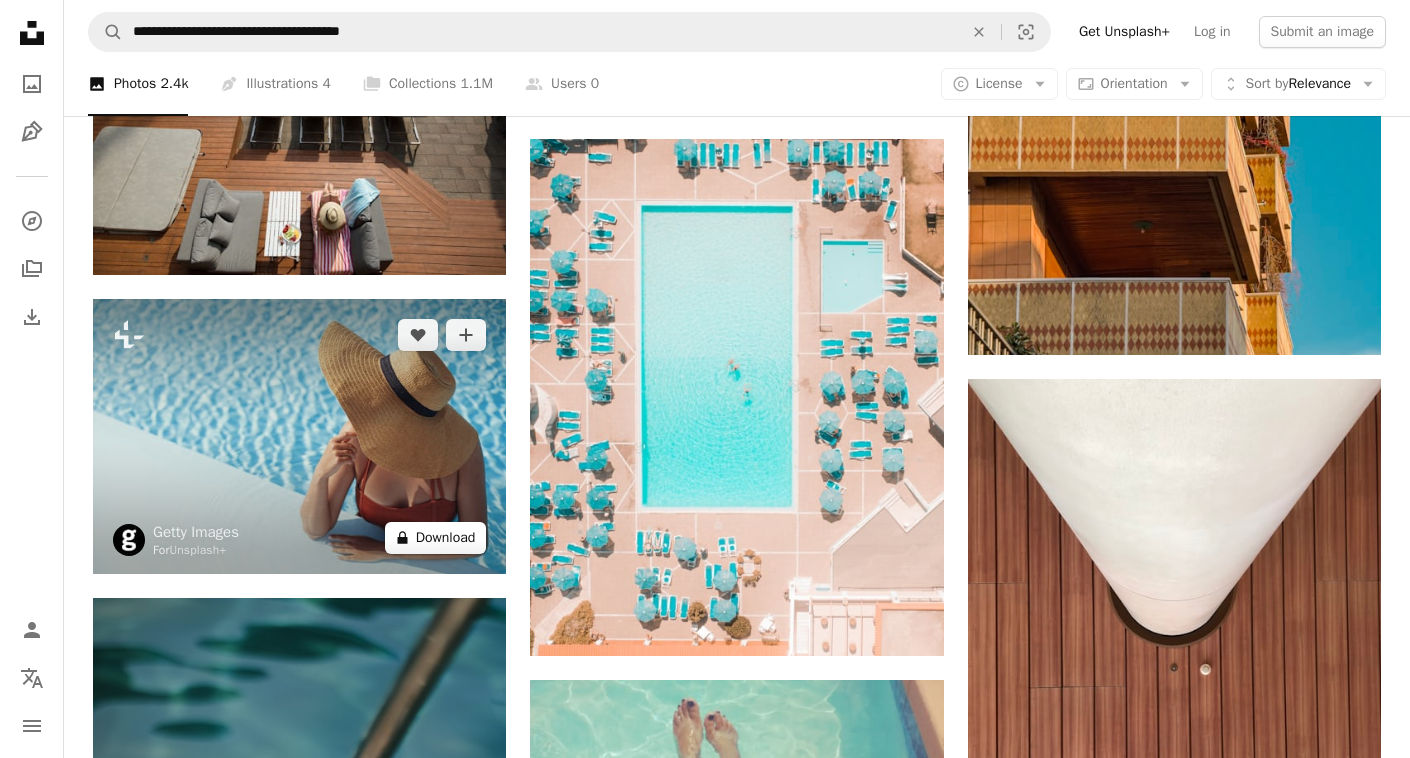 click on "A lock Download" at bounding box center (436, 538) 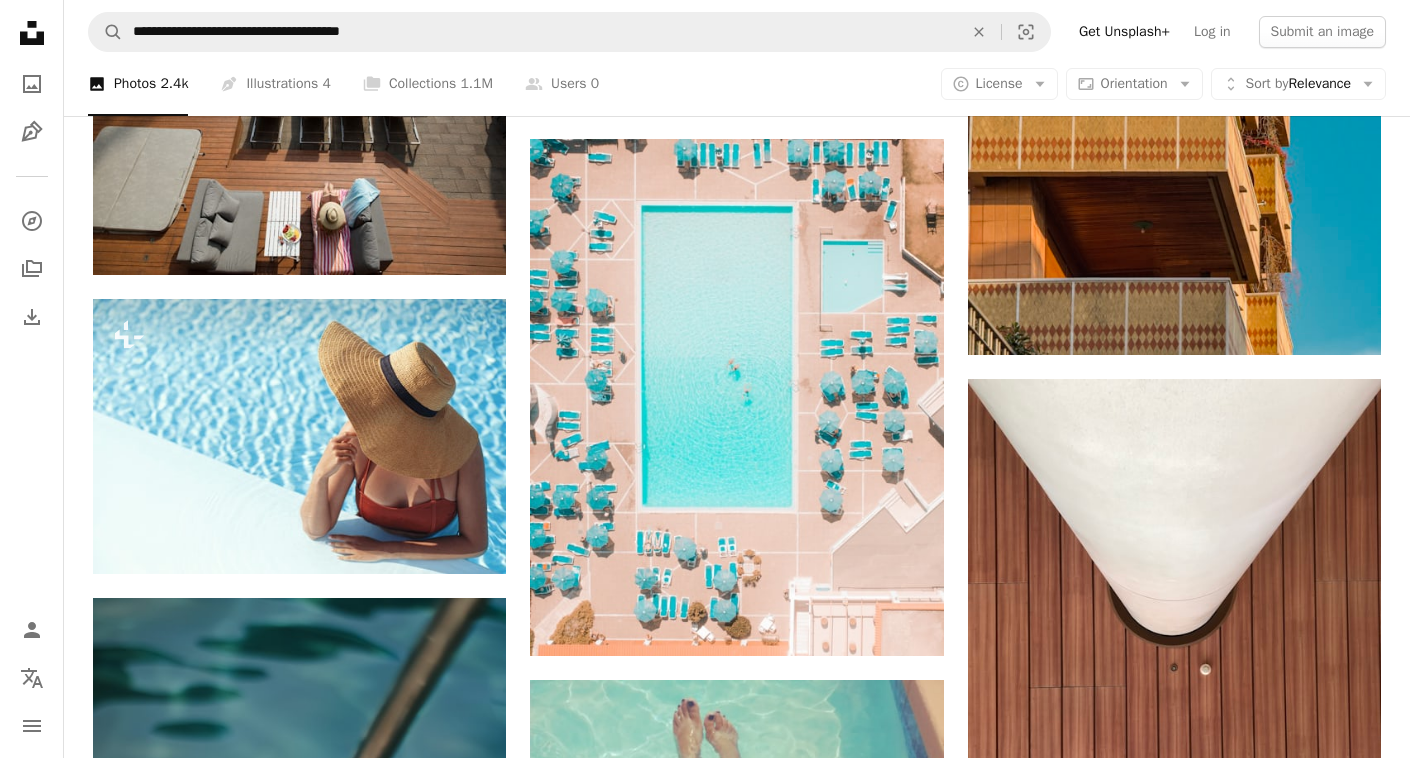 click on "An X shape Premium, ready to use images. Get unlimited access. A plus sign Members-only content added monthly A plus sign Unlimited royalty-free downloads A plus sign Illustrations  New A plus sign Enhanced legal protections yearly 65%  off monthly $20   $7 USD per month * Get  Unsplash+ * When paid annually, billed upfront  $84 Taxes where applicable. Renews automatically. Cancel anytime." at bounding box center (705, 4295) 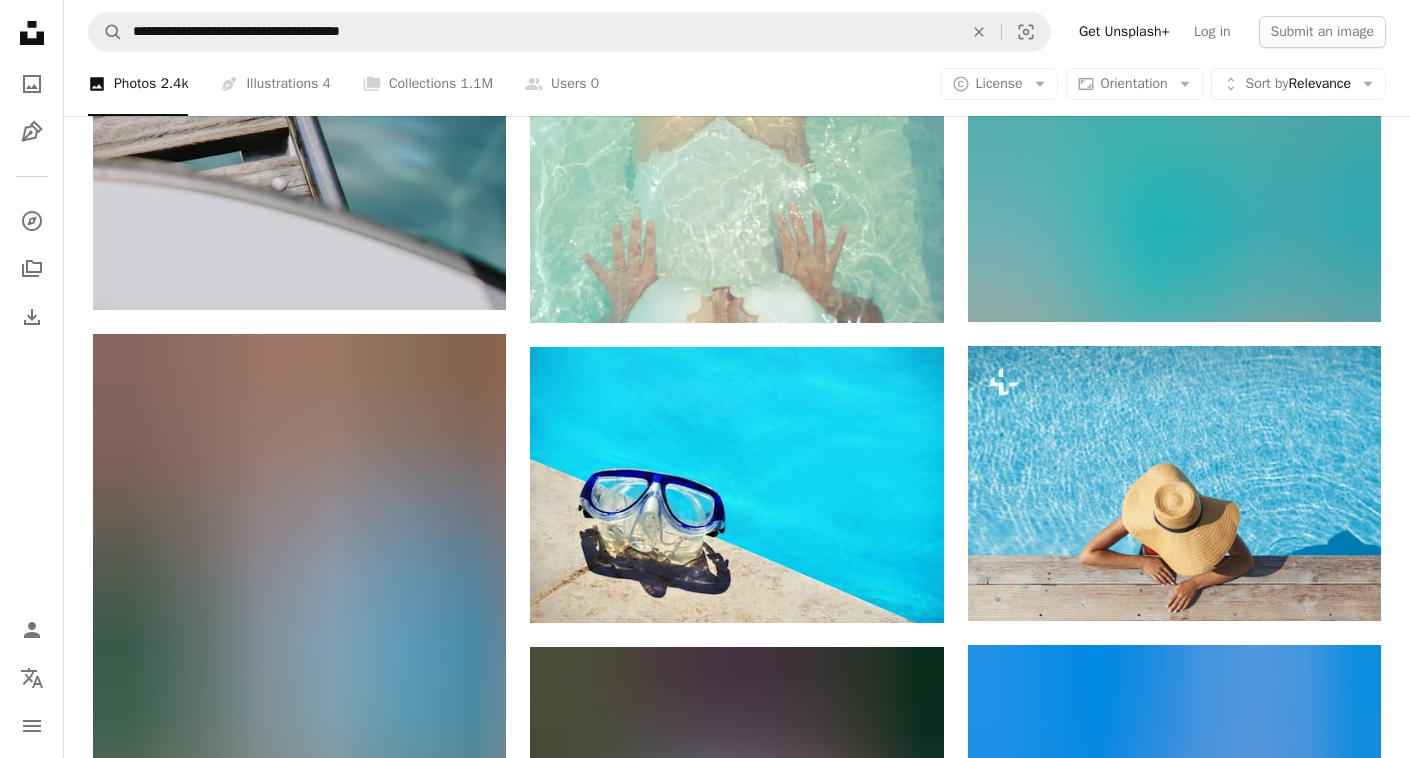 scroll, scrollTop: 50149, scrollLeft: 0, axis: vertical 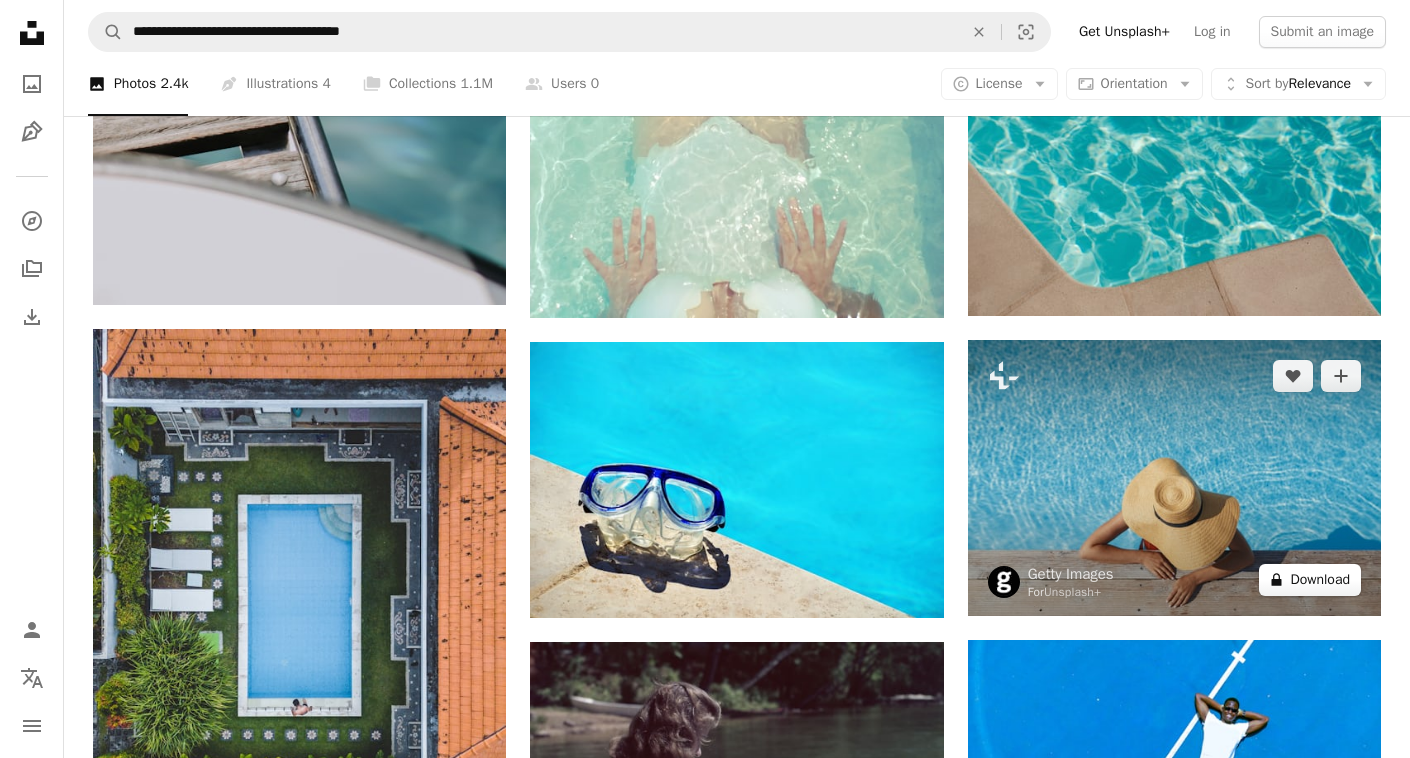 click on "A lock Download" at bounding box center [1310, 580] 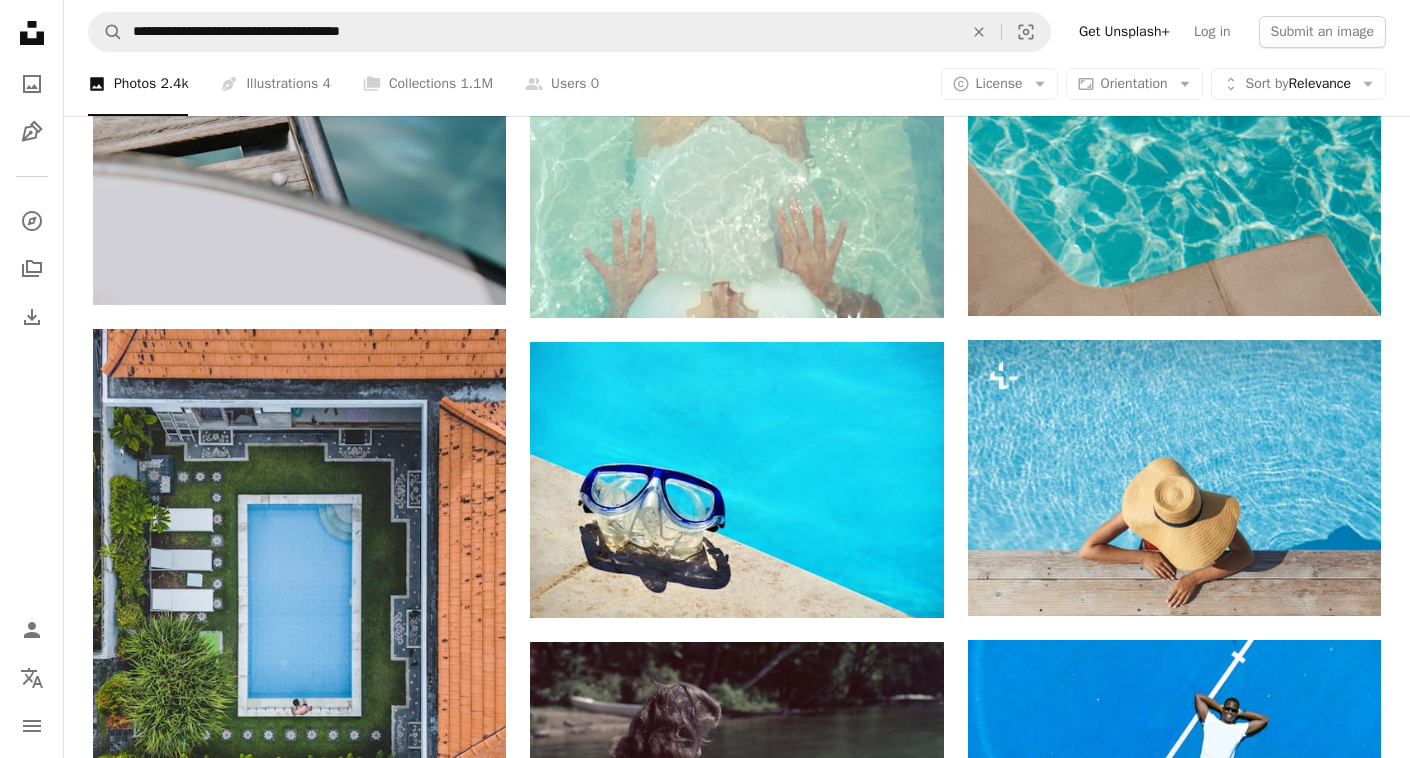 click at bounding box center (883, 3367) 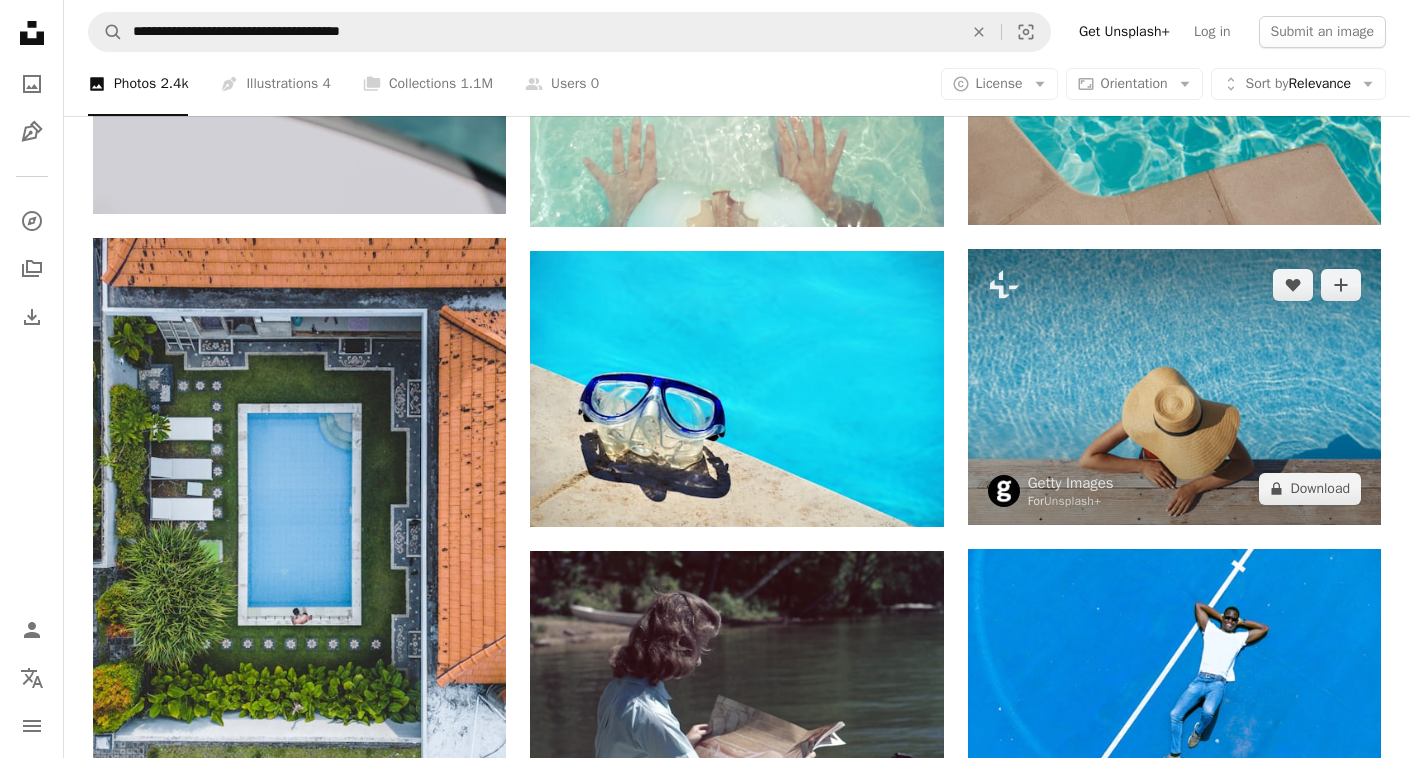 scroll, scrollTop: 50207, scrollLeft: 0, axis: vertical 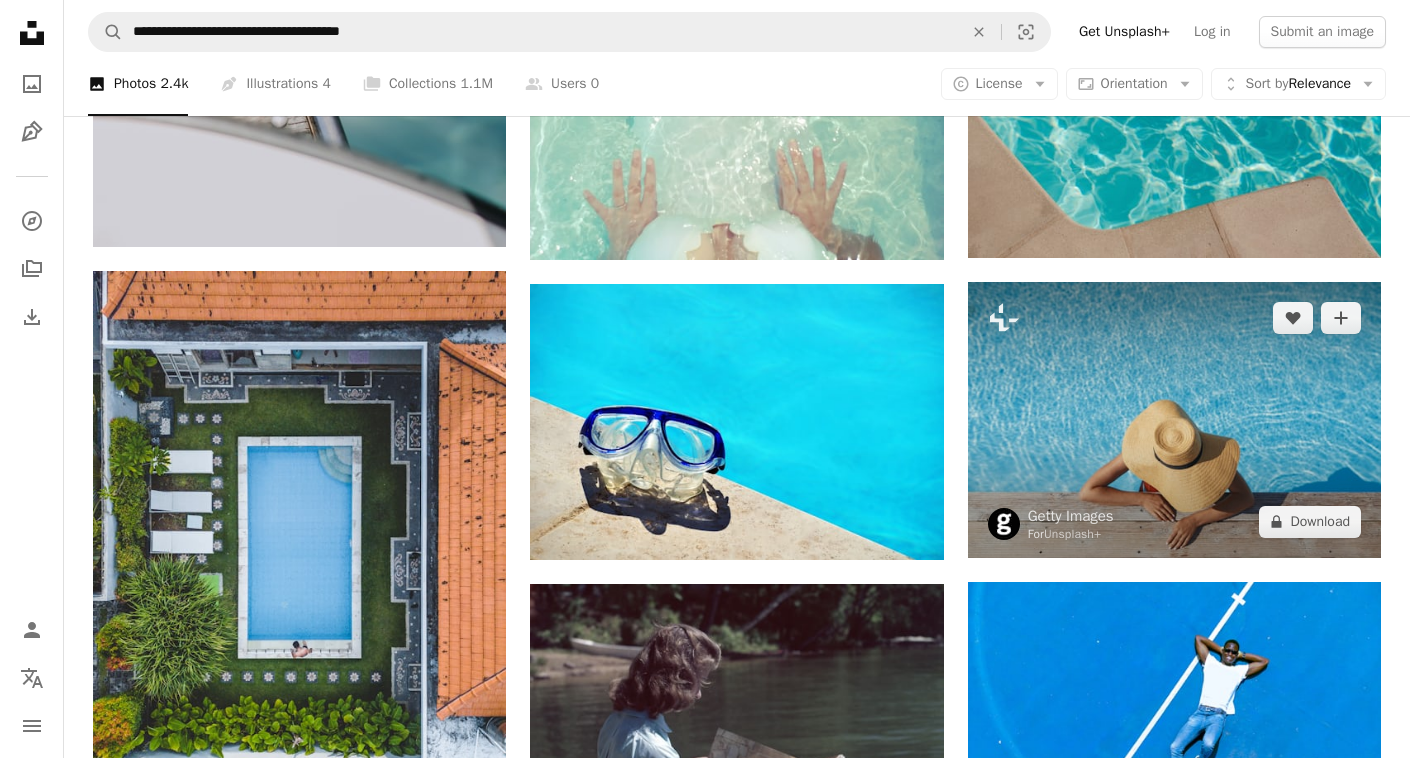 click at bounding box center (1174, 419) 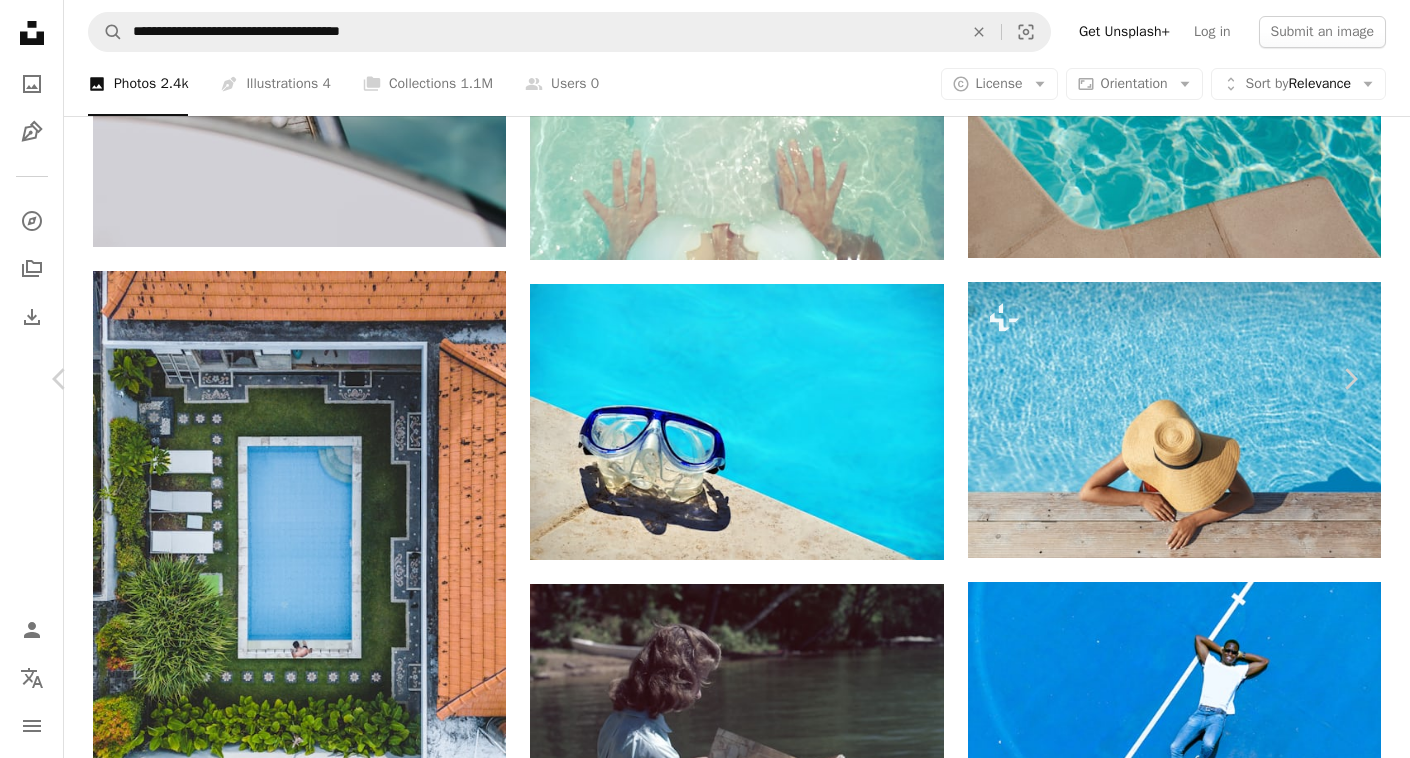 click at bounding box center [697, 6422] 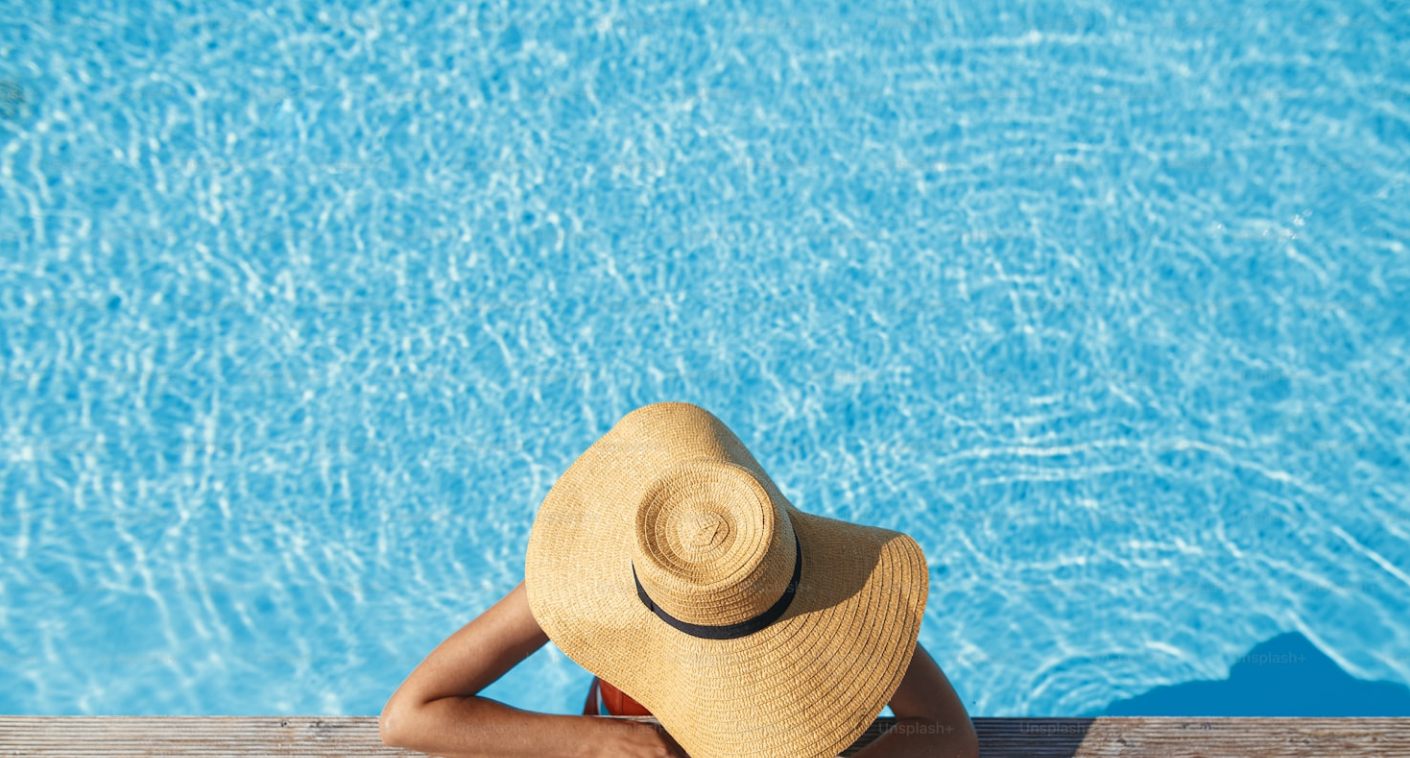 scroll, scrollTop: 91, scrollLeft: 0, axis: vertical 